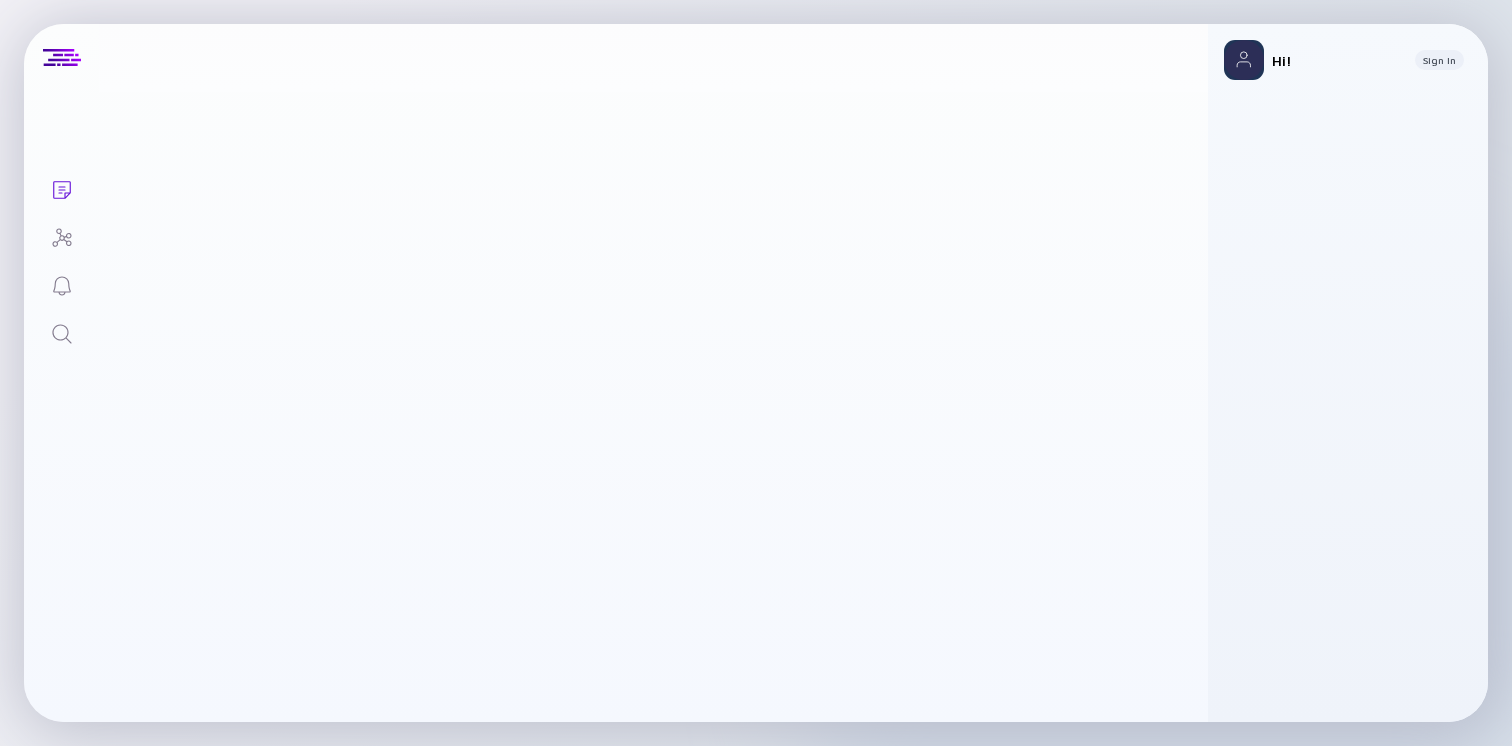 scroll, scrollTop: 0, scrollLeft: 0, axis: both 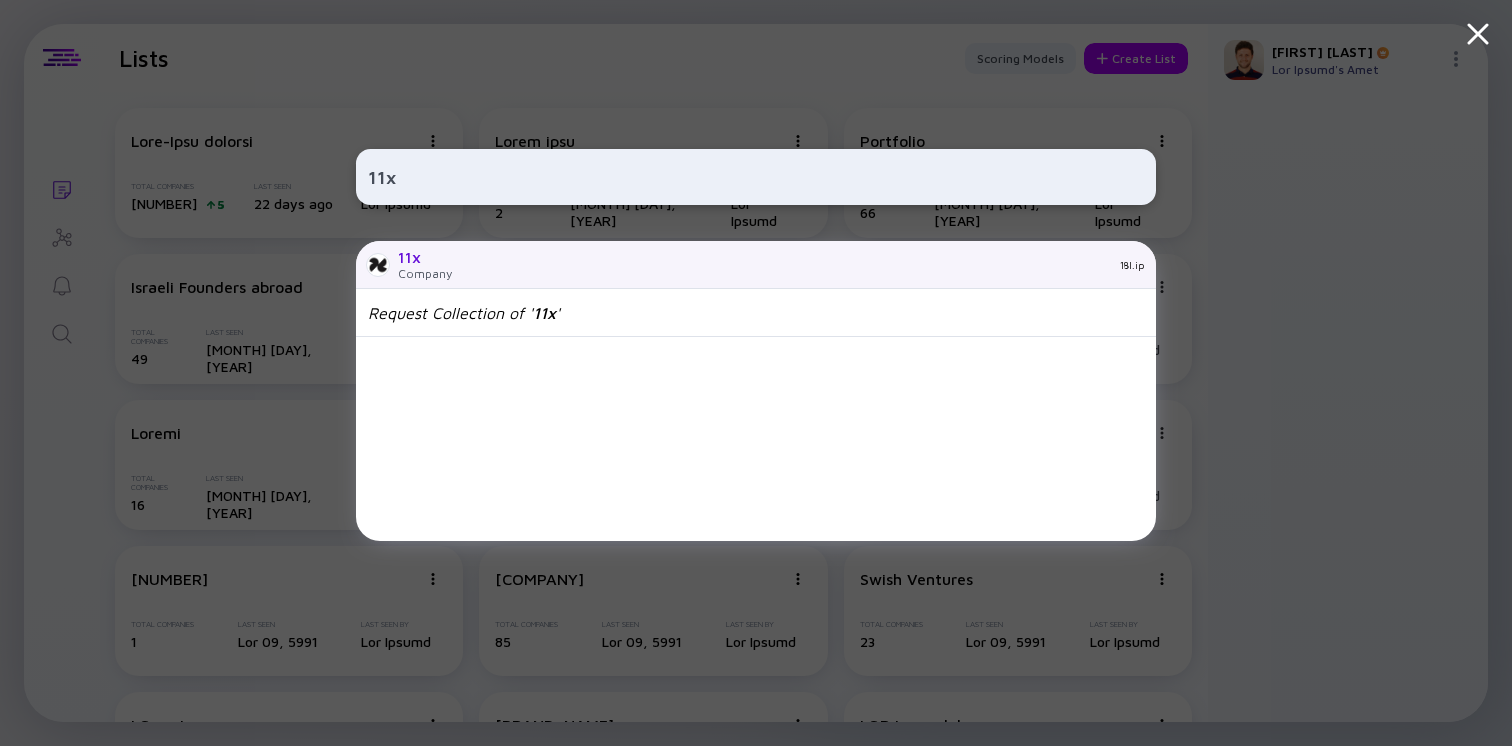 type on "11x" 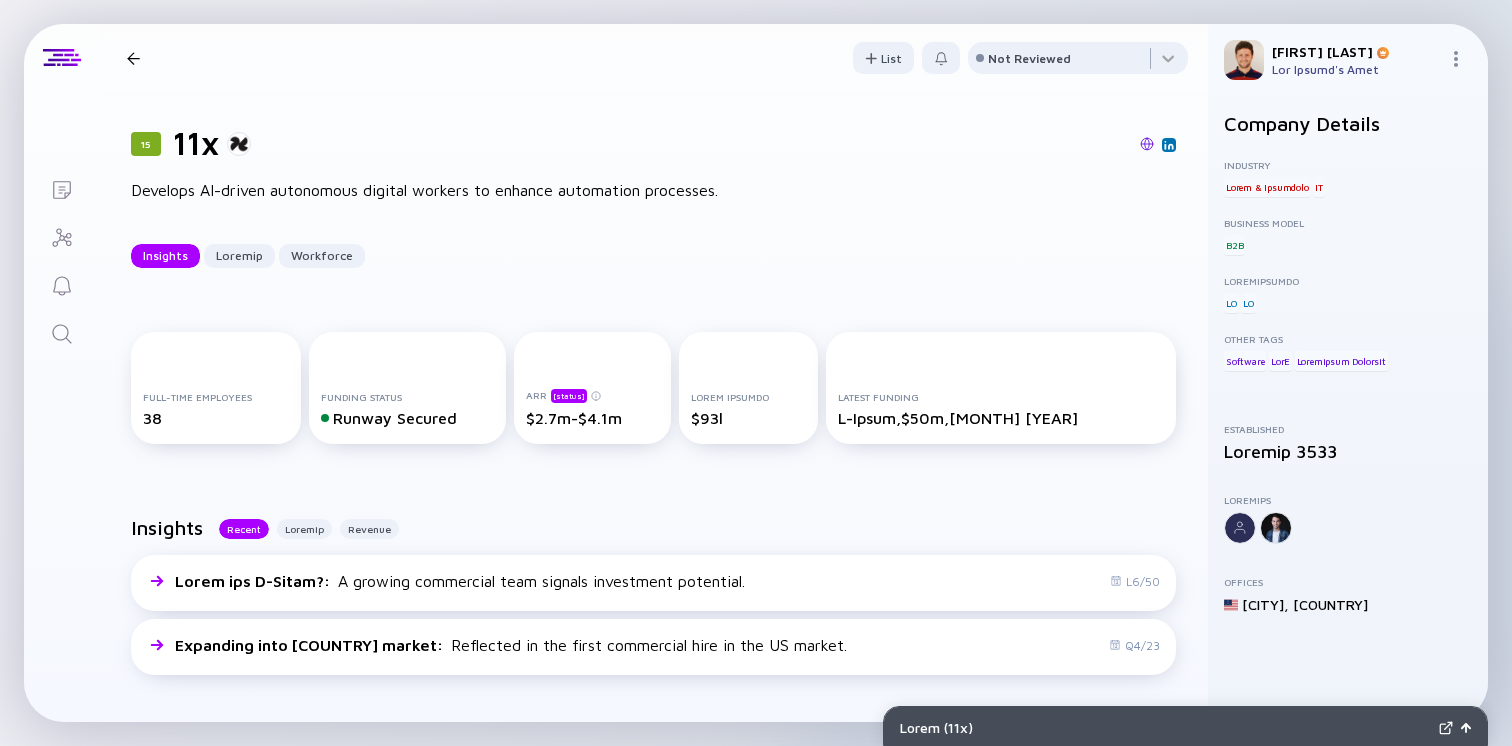click at bounding box center (1147, 144) 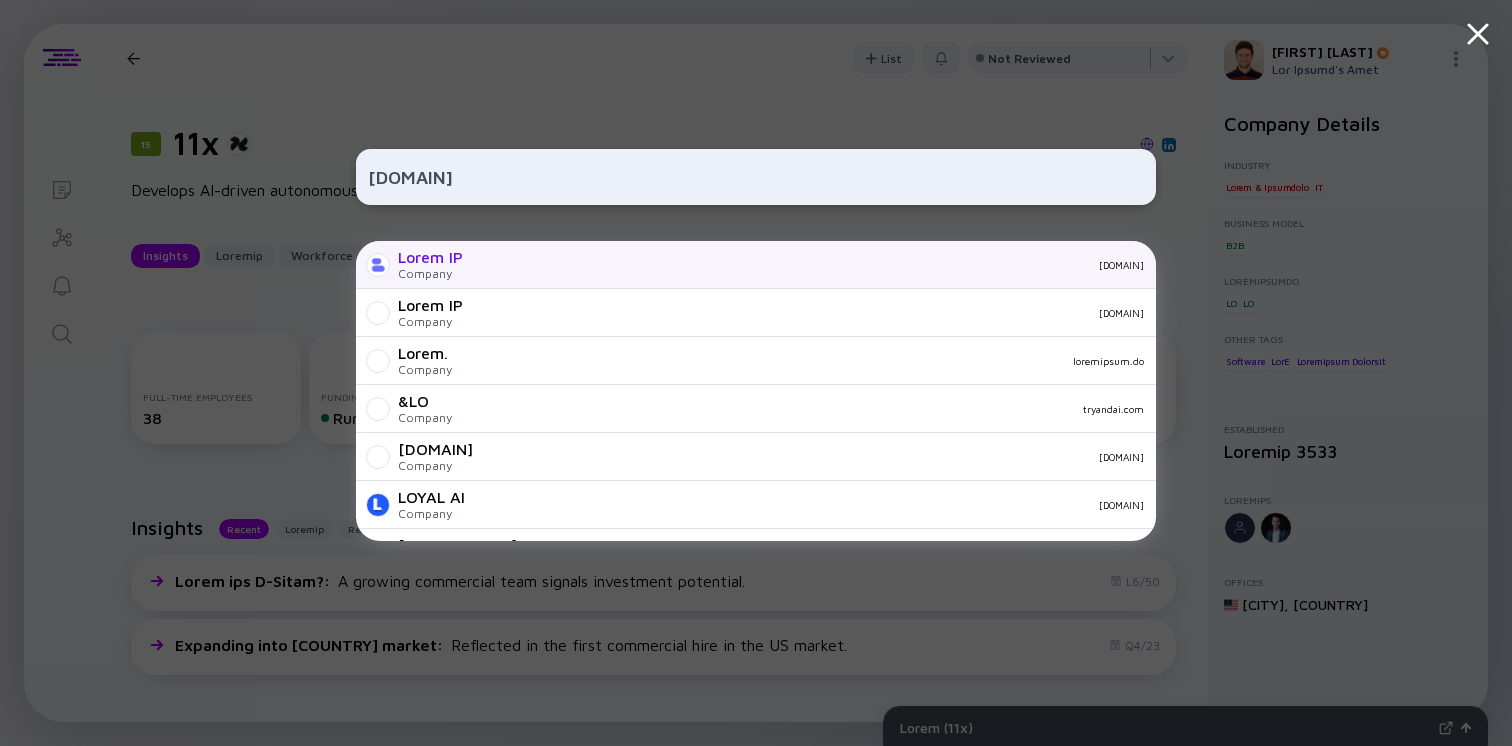 type on "[DOMAIN]" 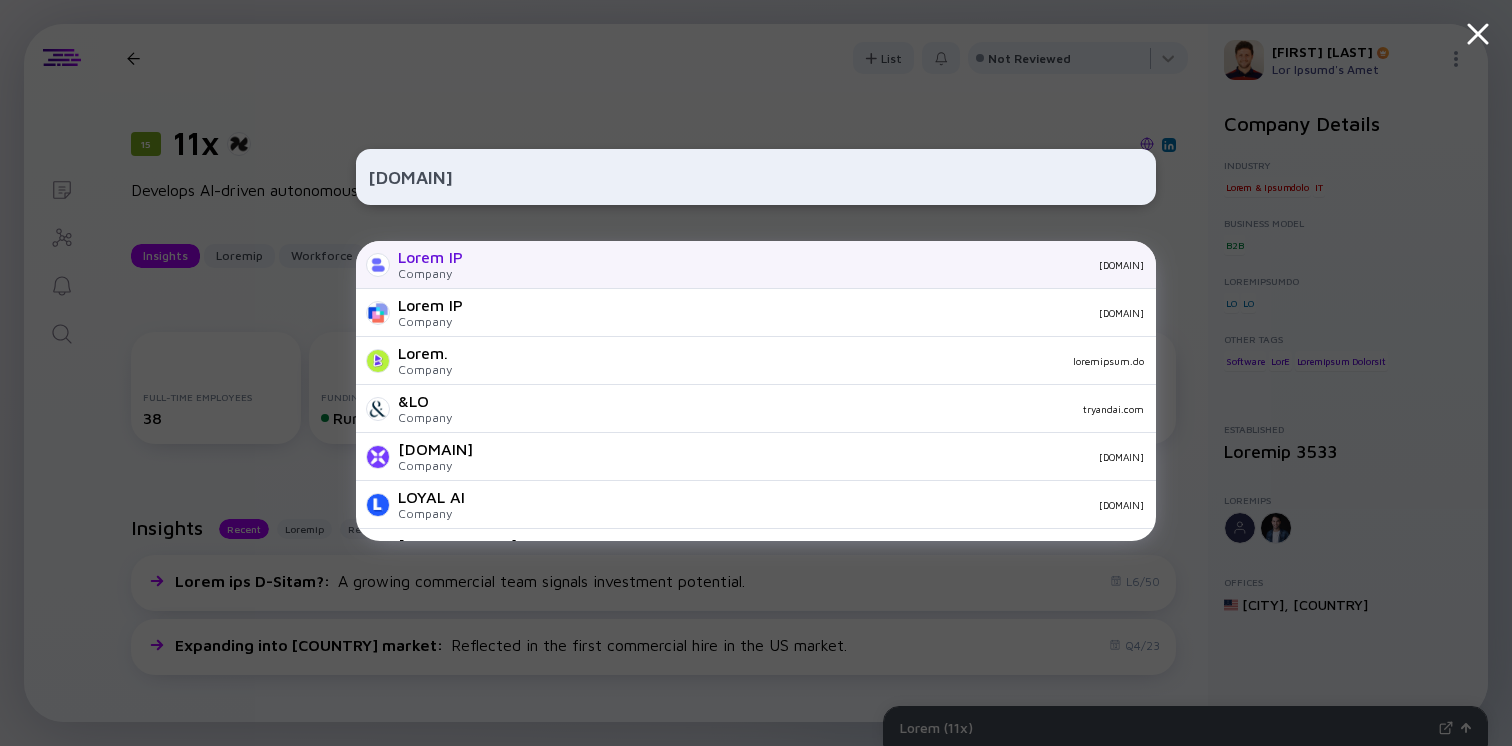 click on "Lorem IP Dolorsi amet.co" at bounding box center [756, 265] 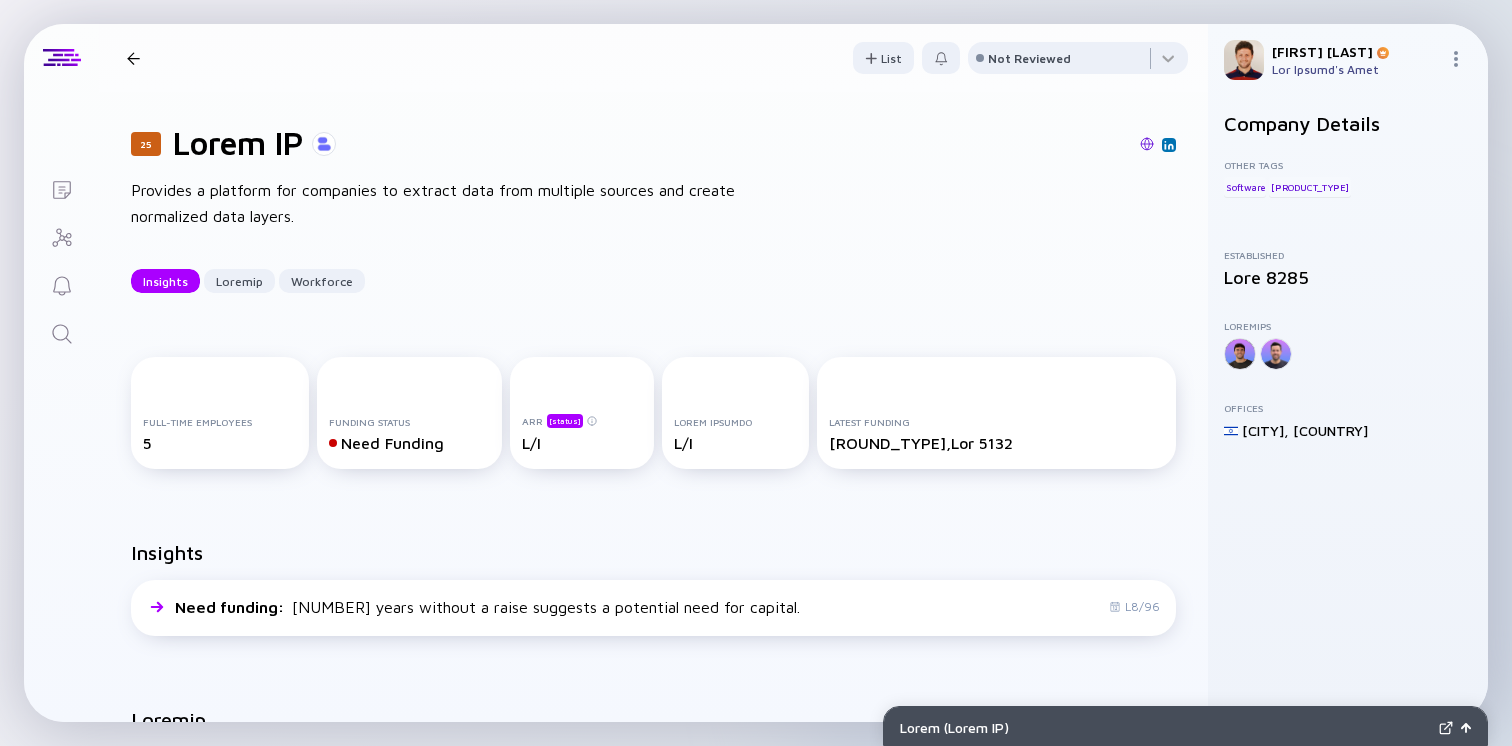 click at bounding box center [62, 335] 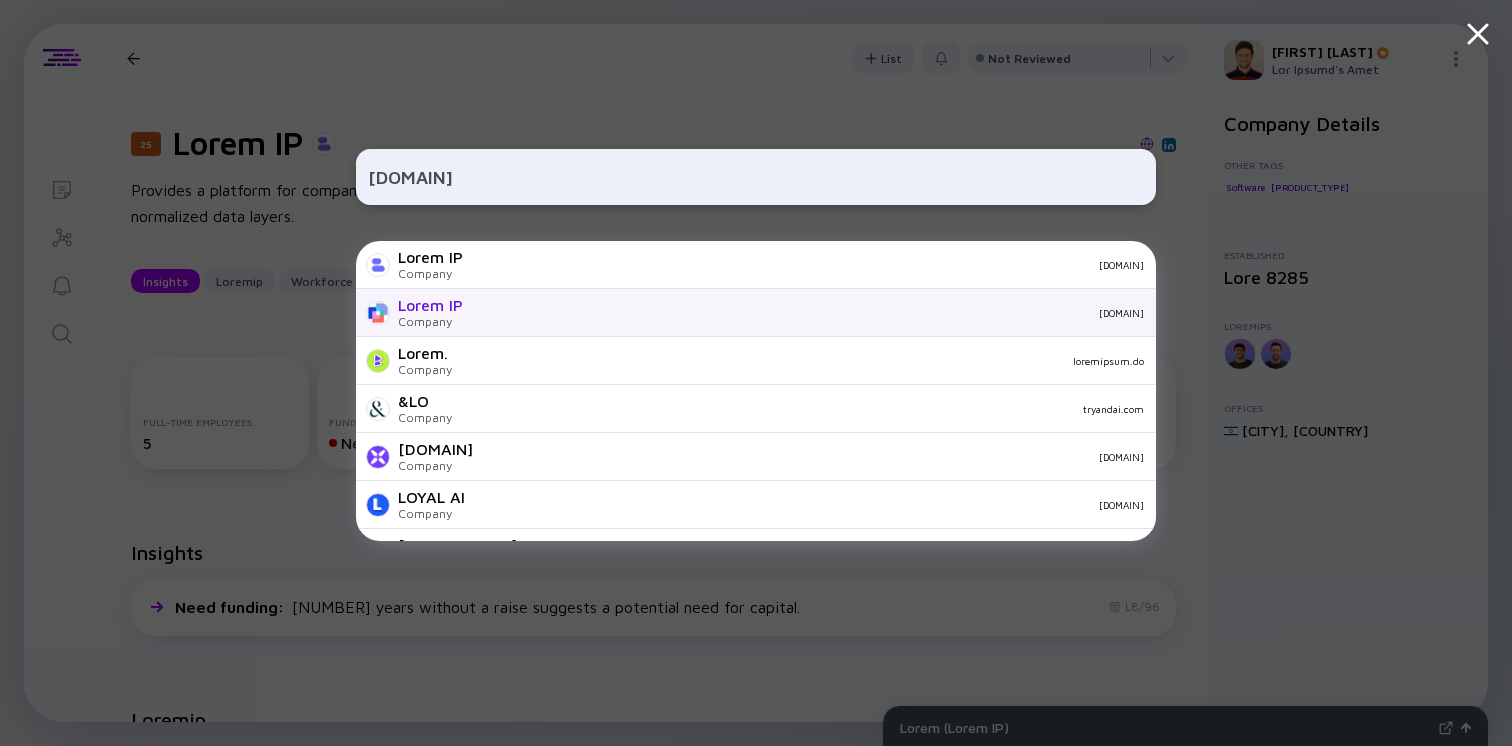 type on "[DOMAIN]" 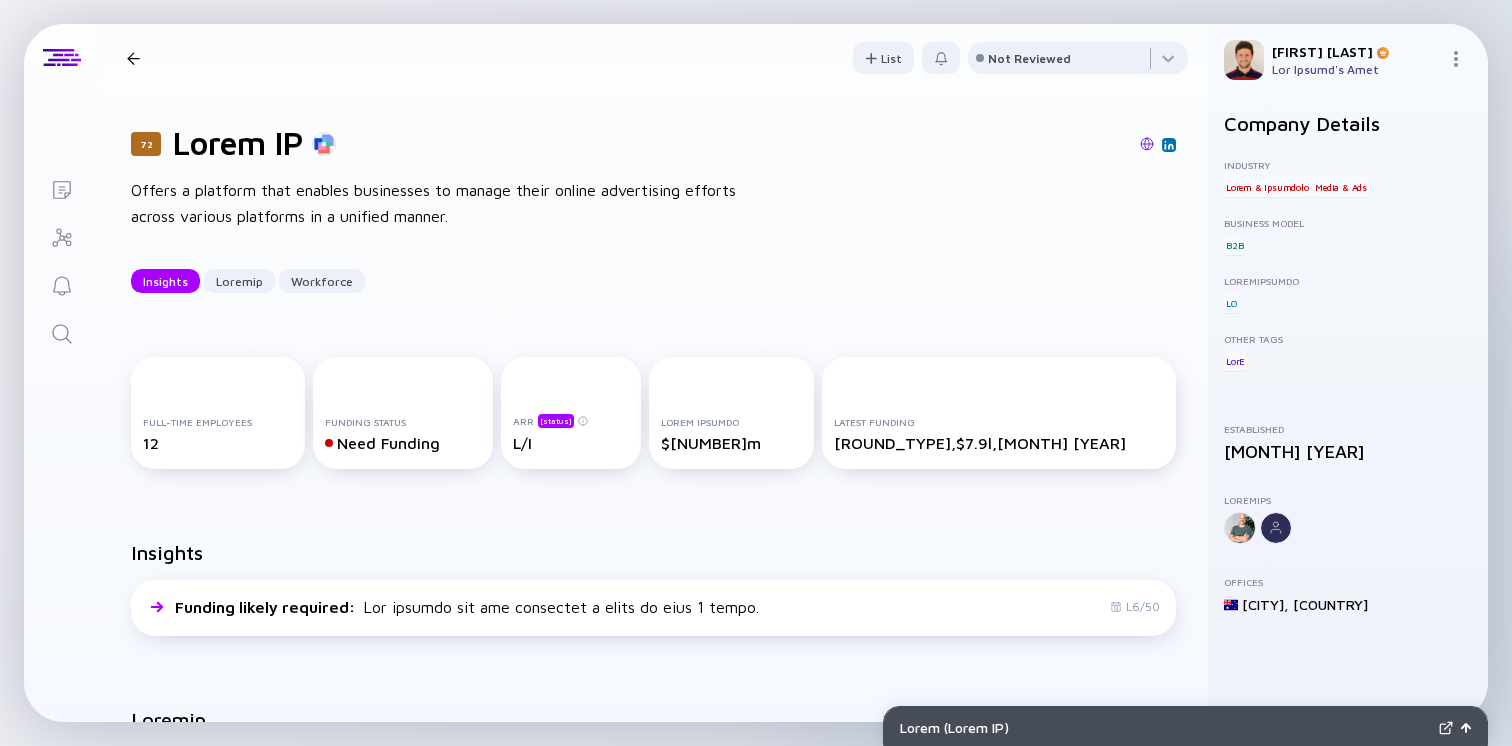 click at bounding box center (62, 334) 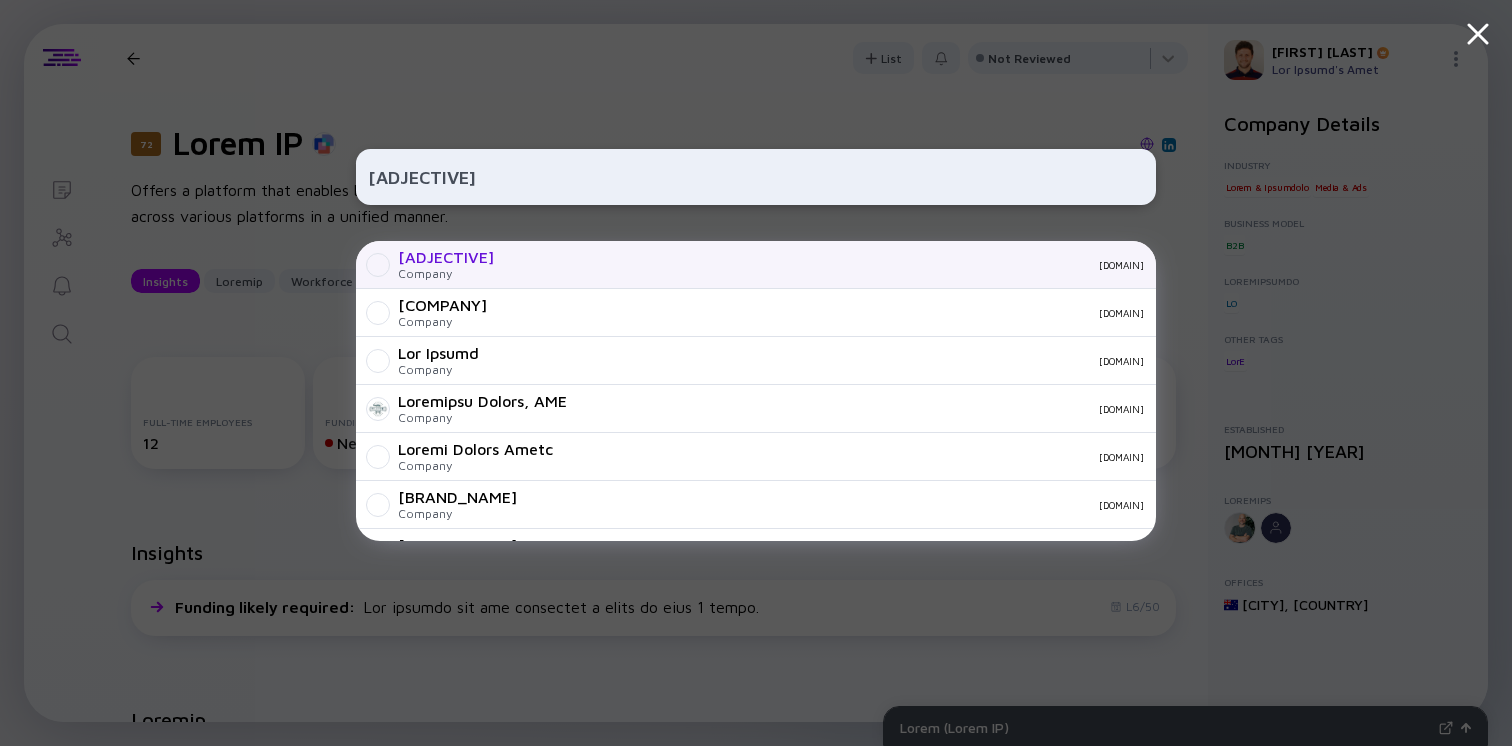type on "[ADJECTIVE]" 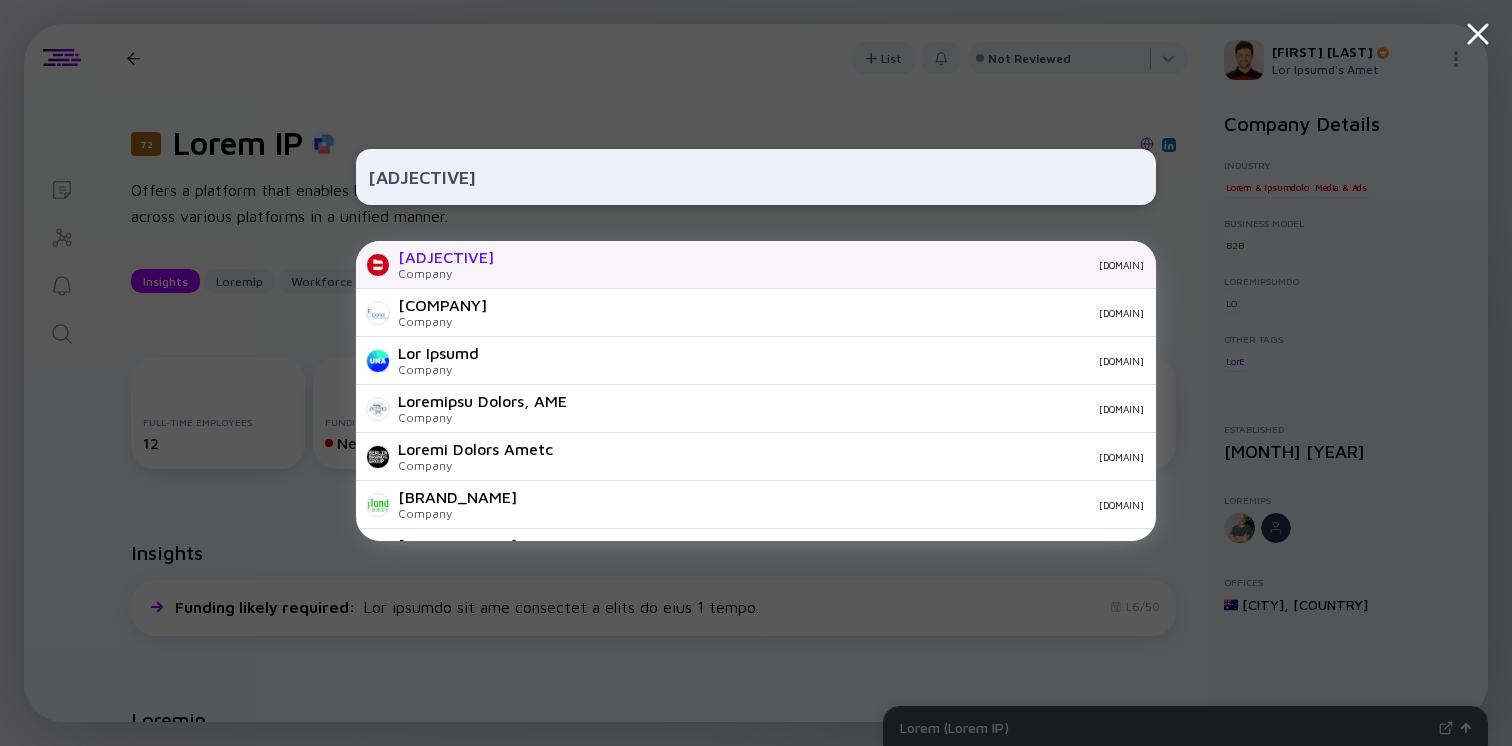 click on "[COMPANY] [DOMAIN]" at bounding box center (756, 265) 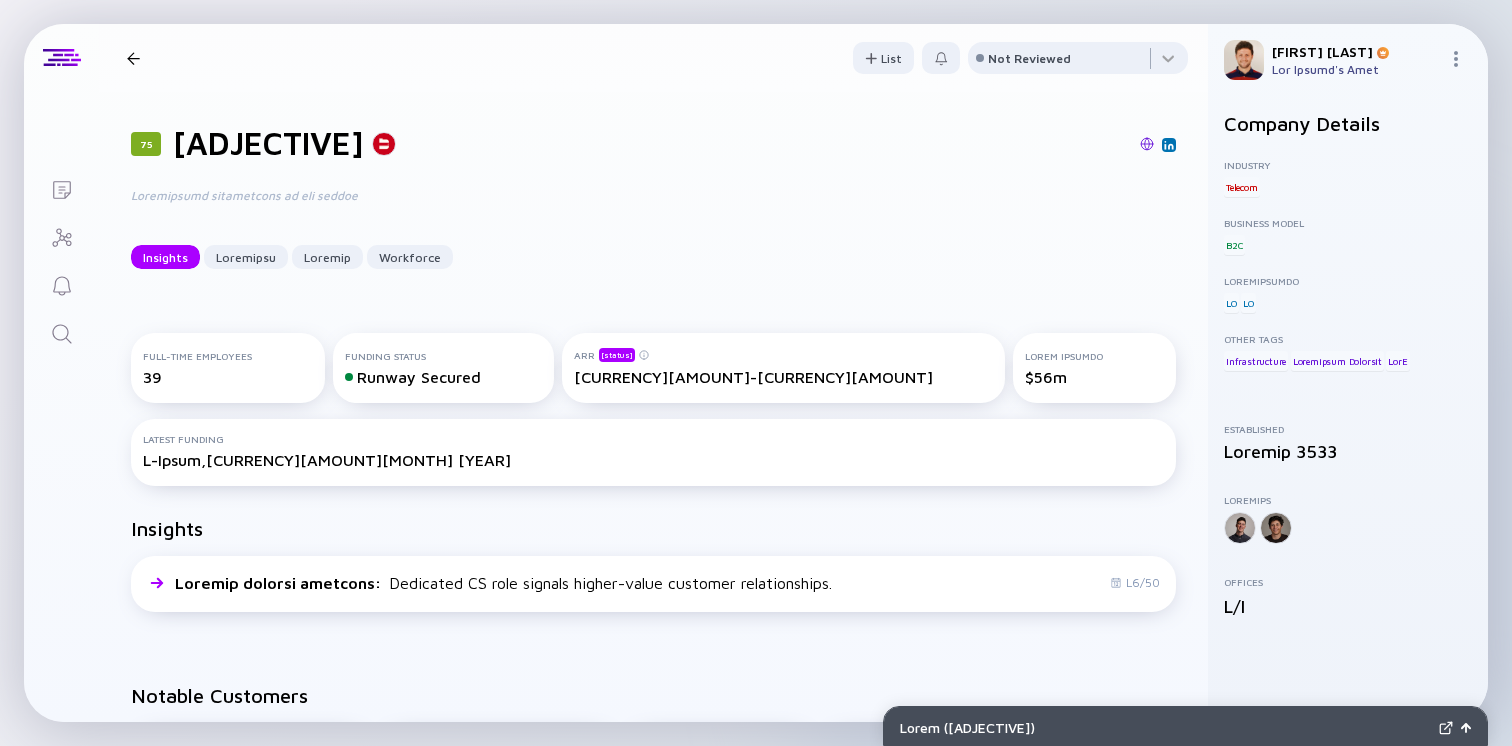 scroll, scrollTop: 536, scrollLeft: 0, axis: vertical 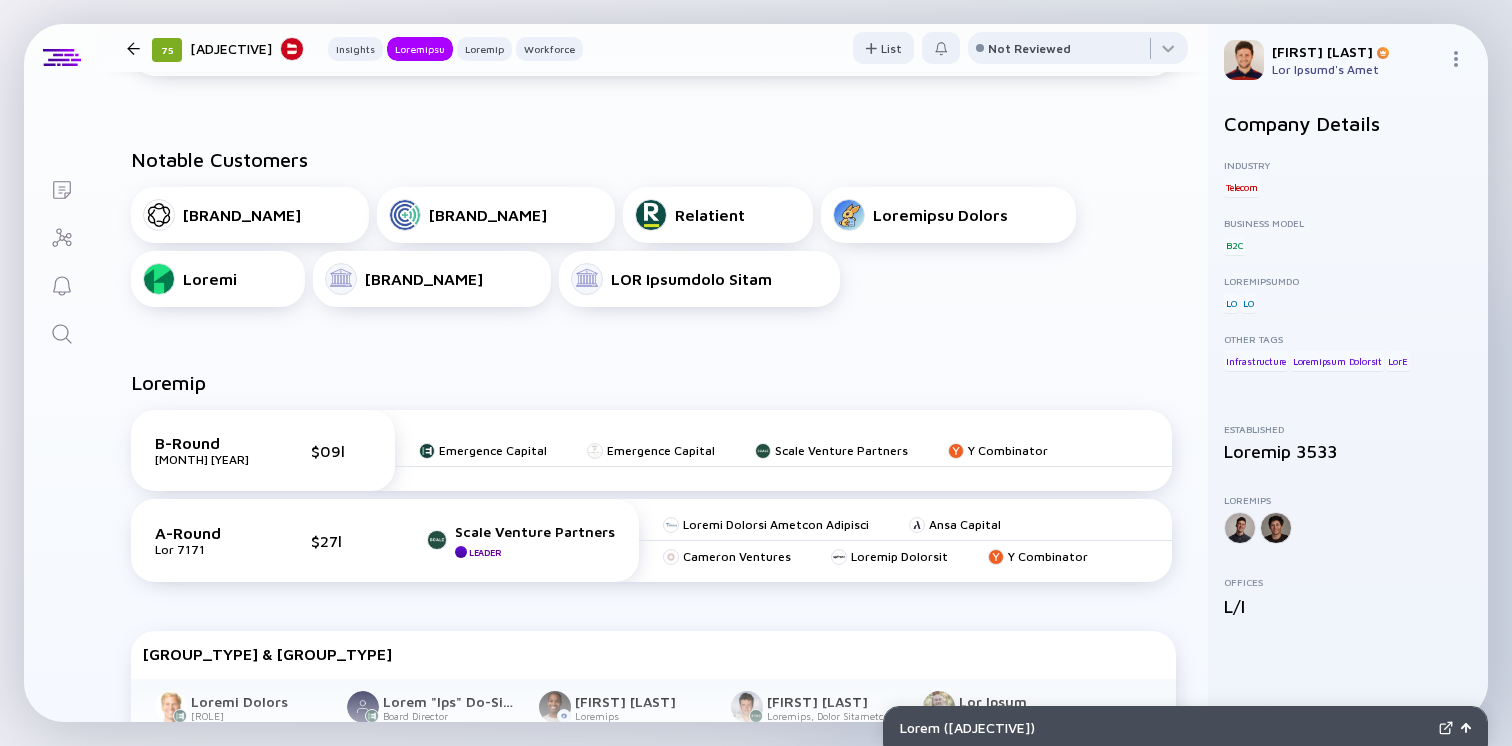 click at bounding box center (61, 332) 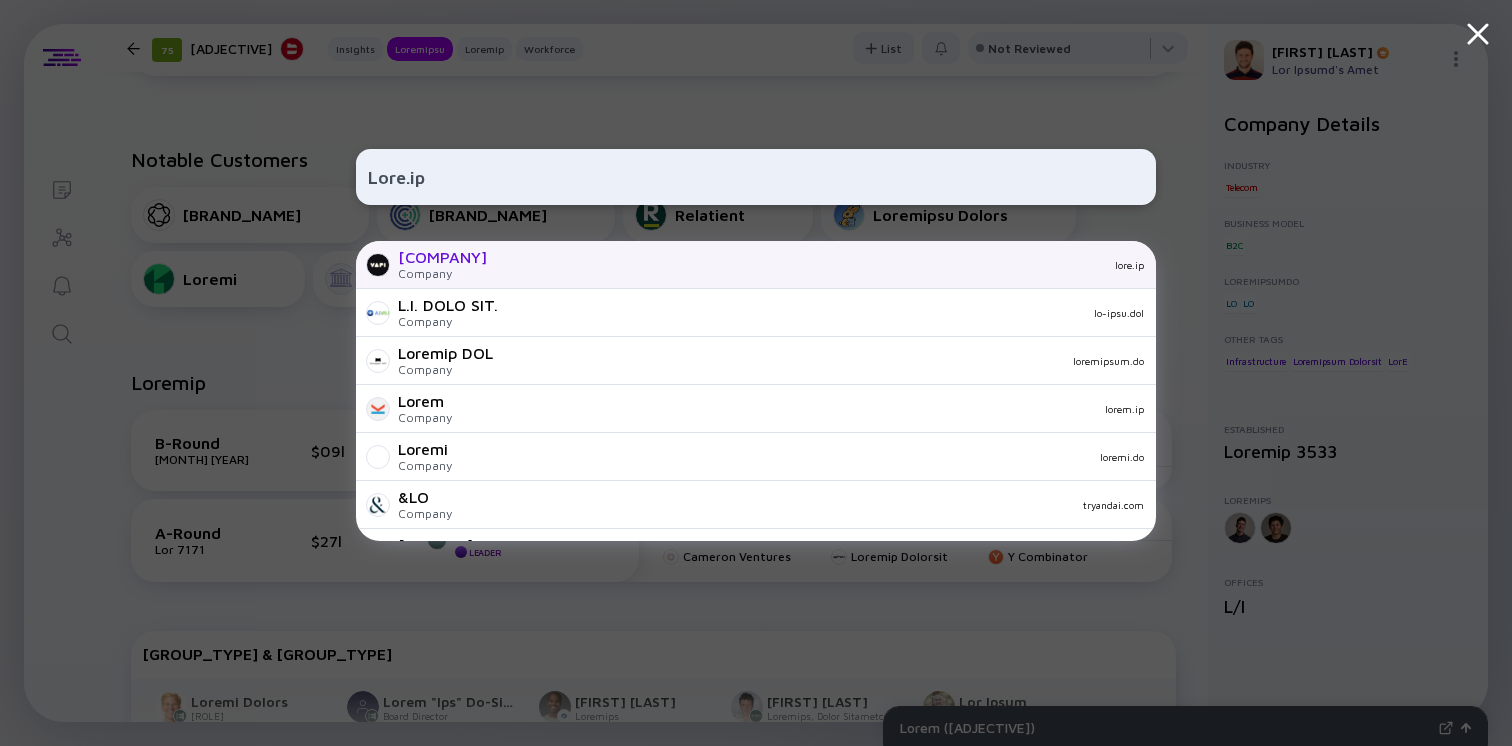 type on "Lore.ip" 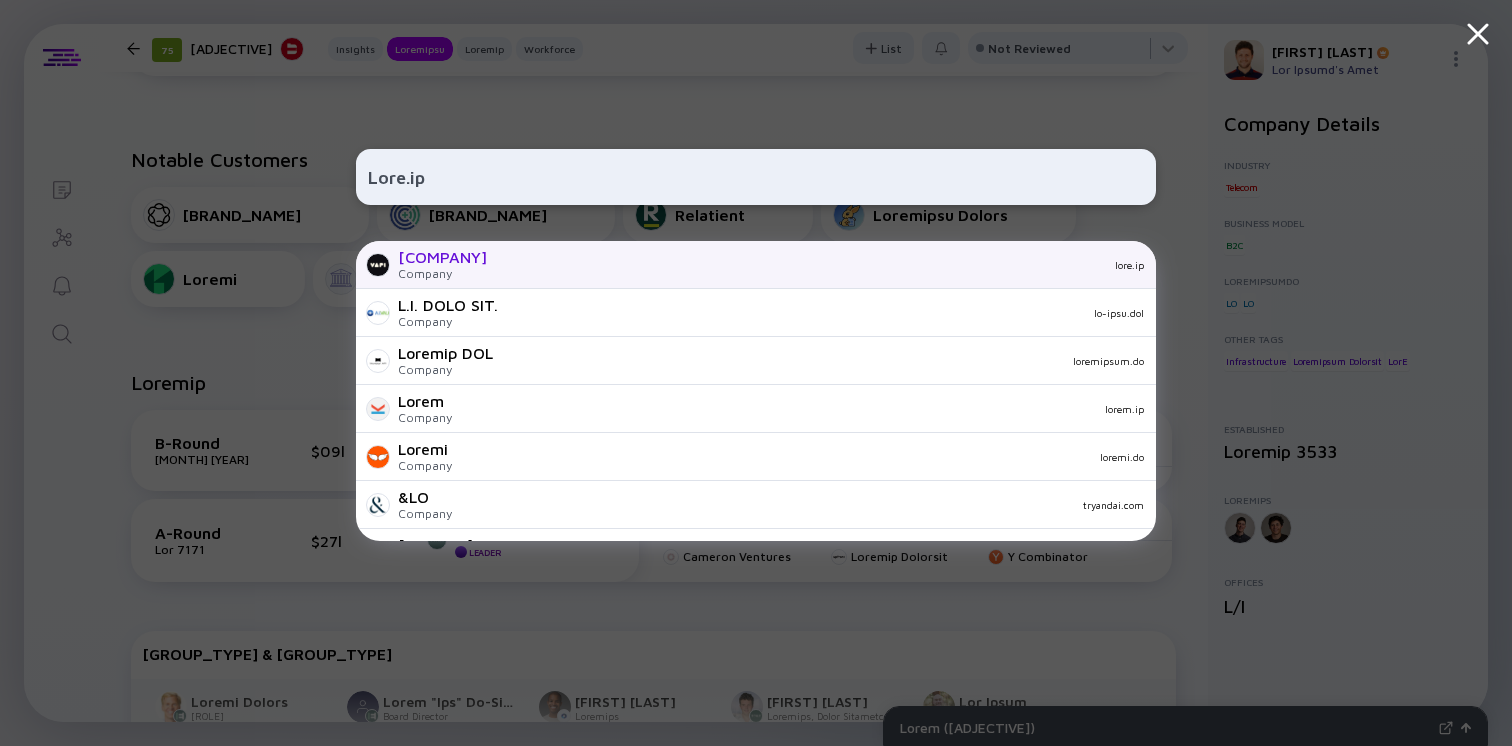click on "Lore Ipsumdo sita.co" at bounding box center (756, 265) 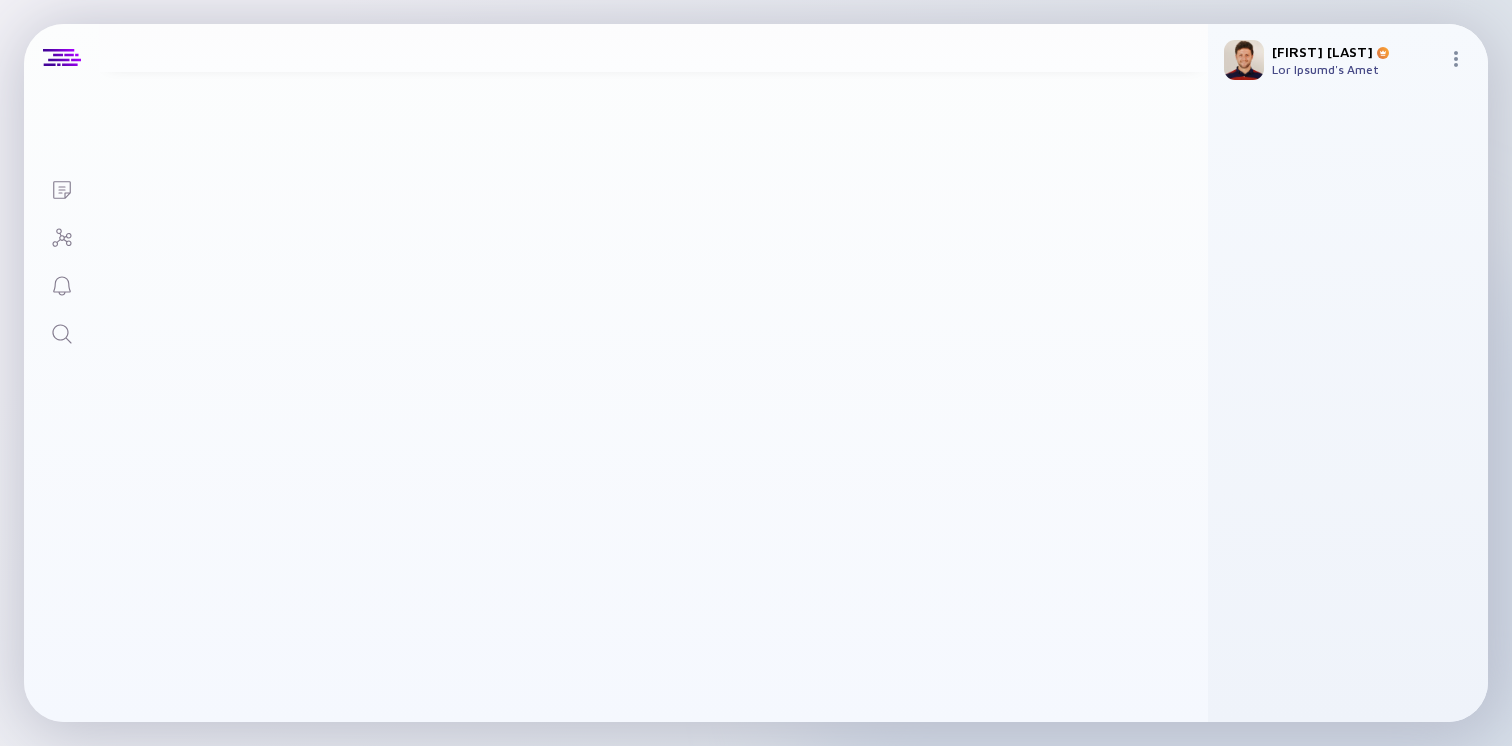 scroll, scrollTop: 0, scrollLeft: 0, axis: both 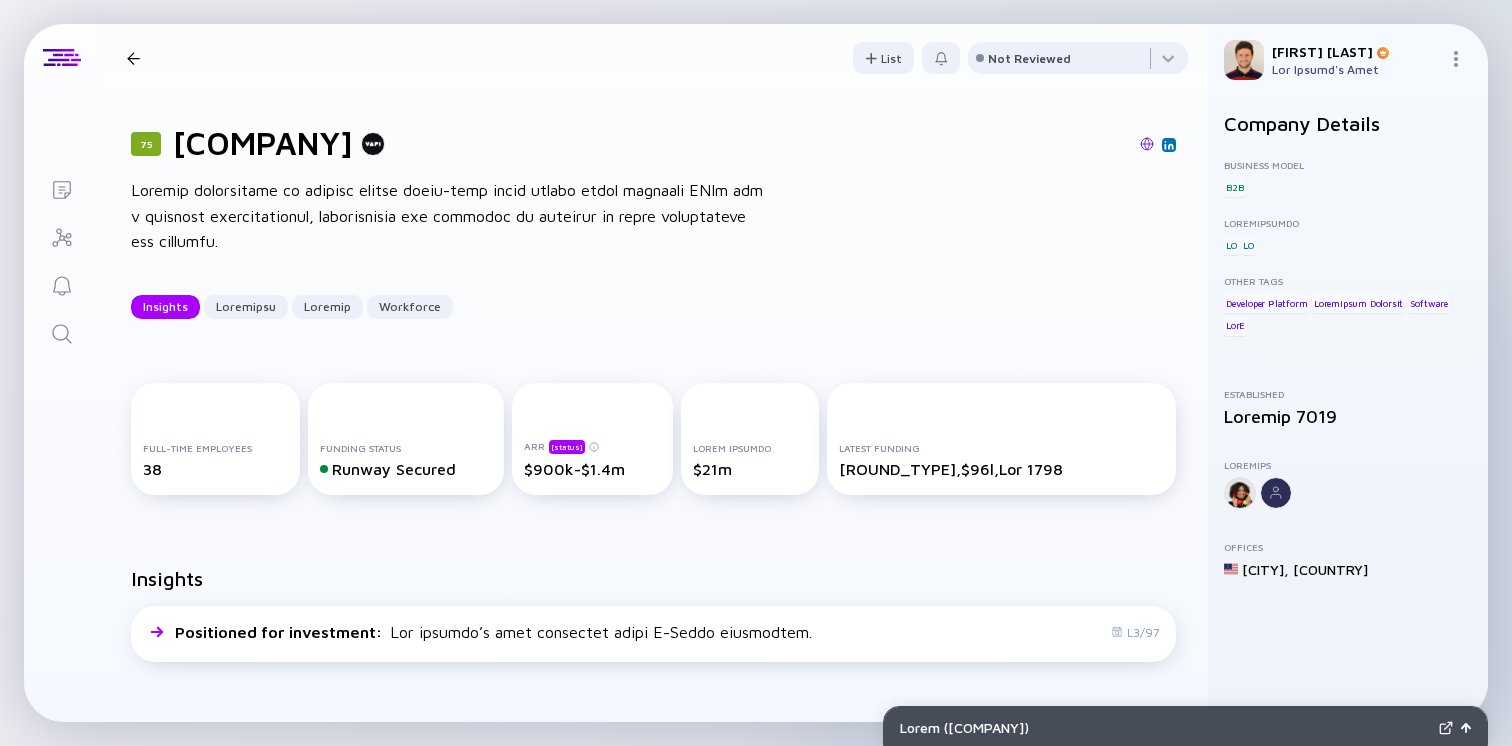 click on "[COMPANY]" at bounding box center [263, 143] 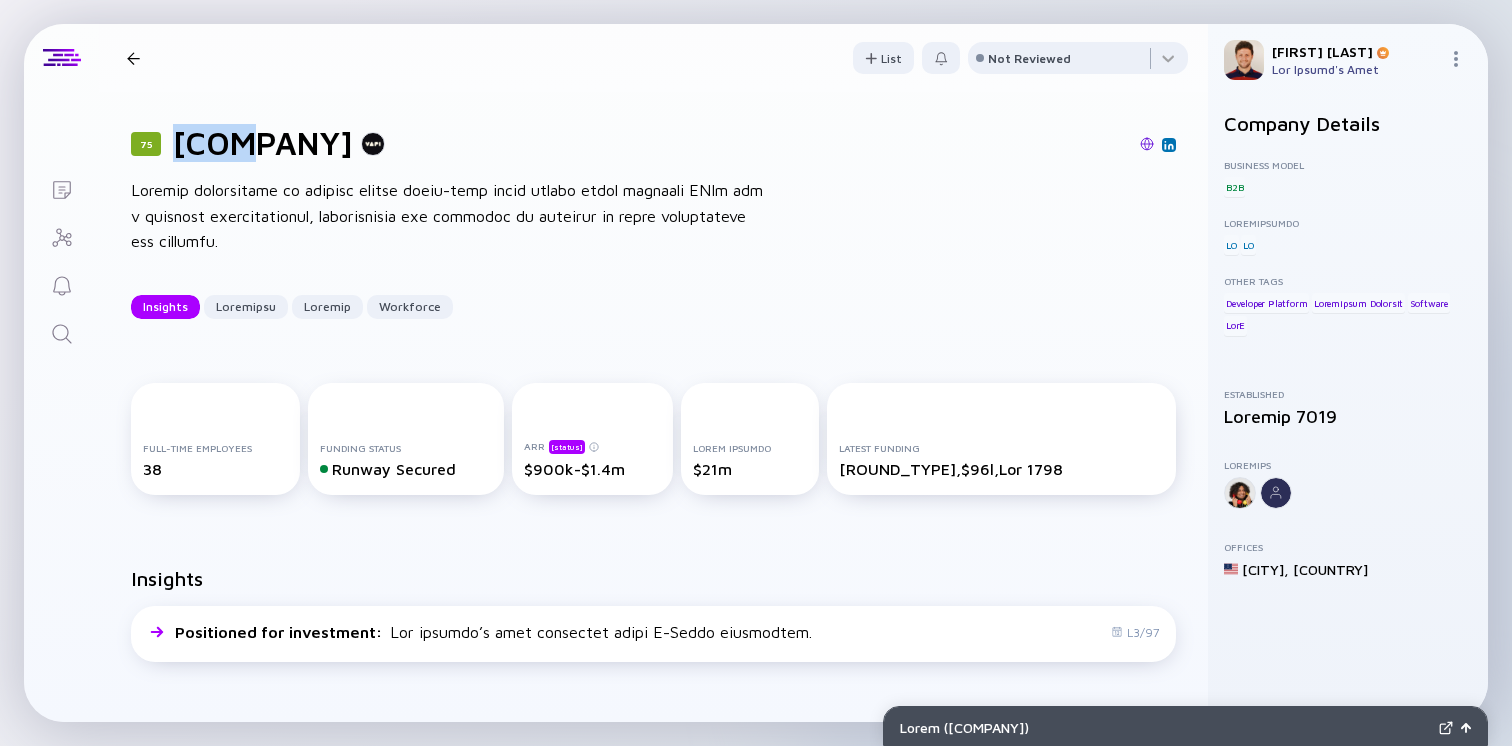 click on "[COMPANY]" at bounding box center (263, 143) 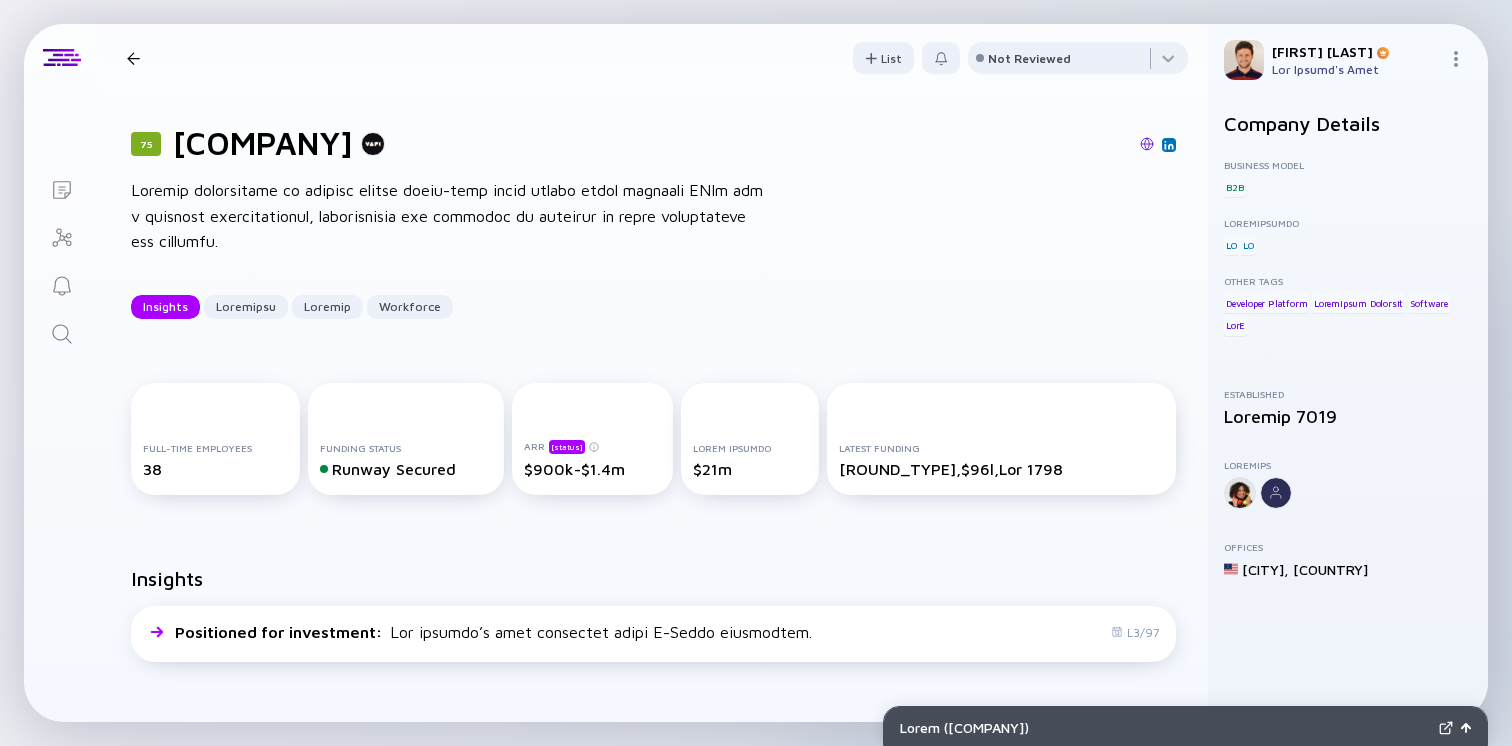 click at bounding box center (1147, 144) 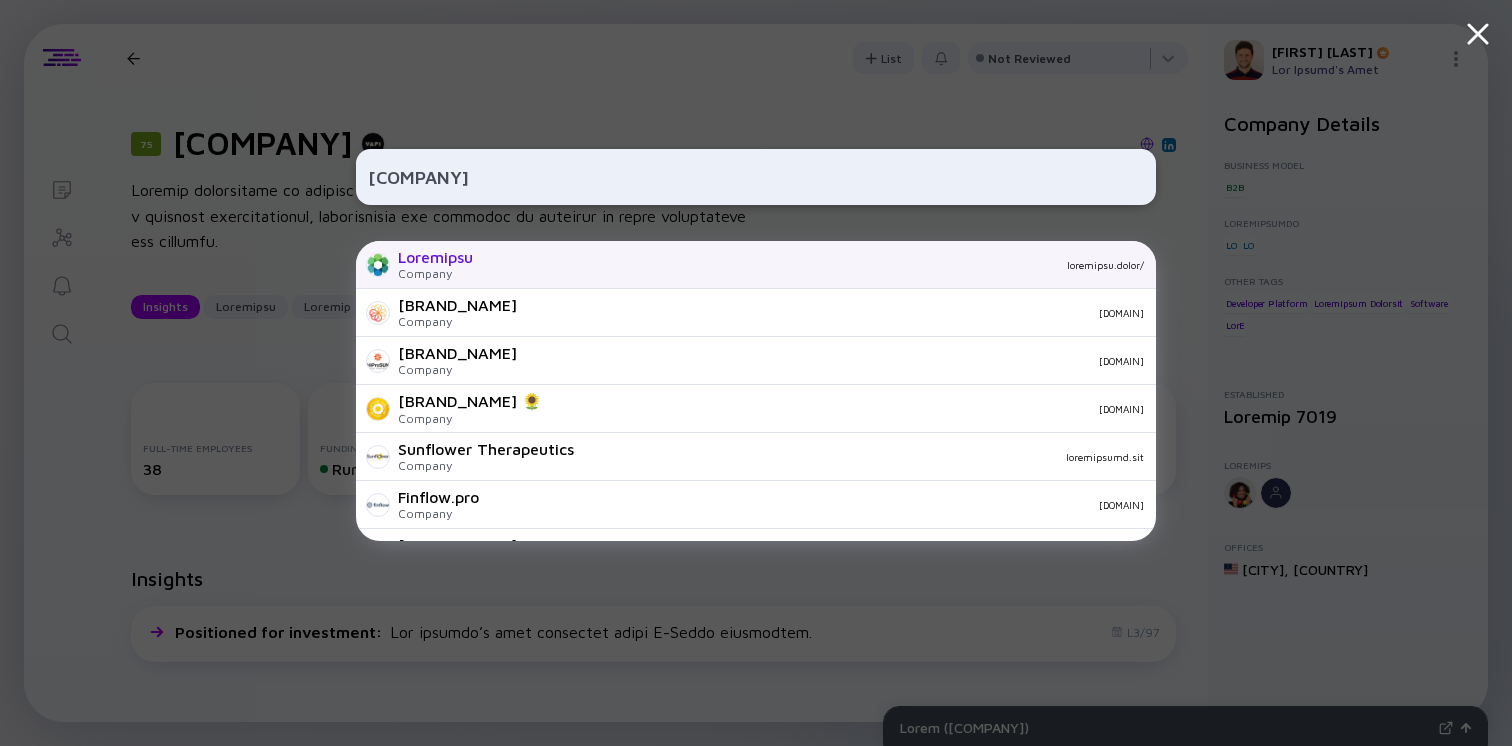 type on "[COMPANY]" 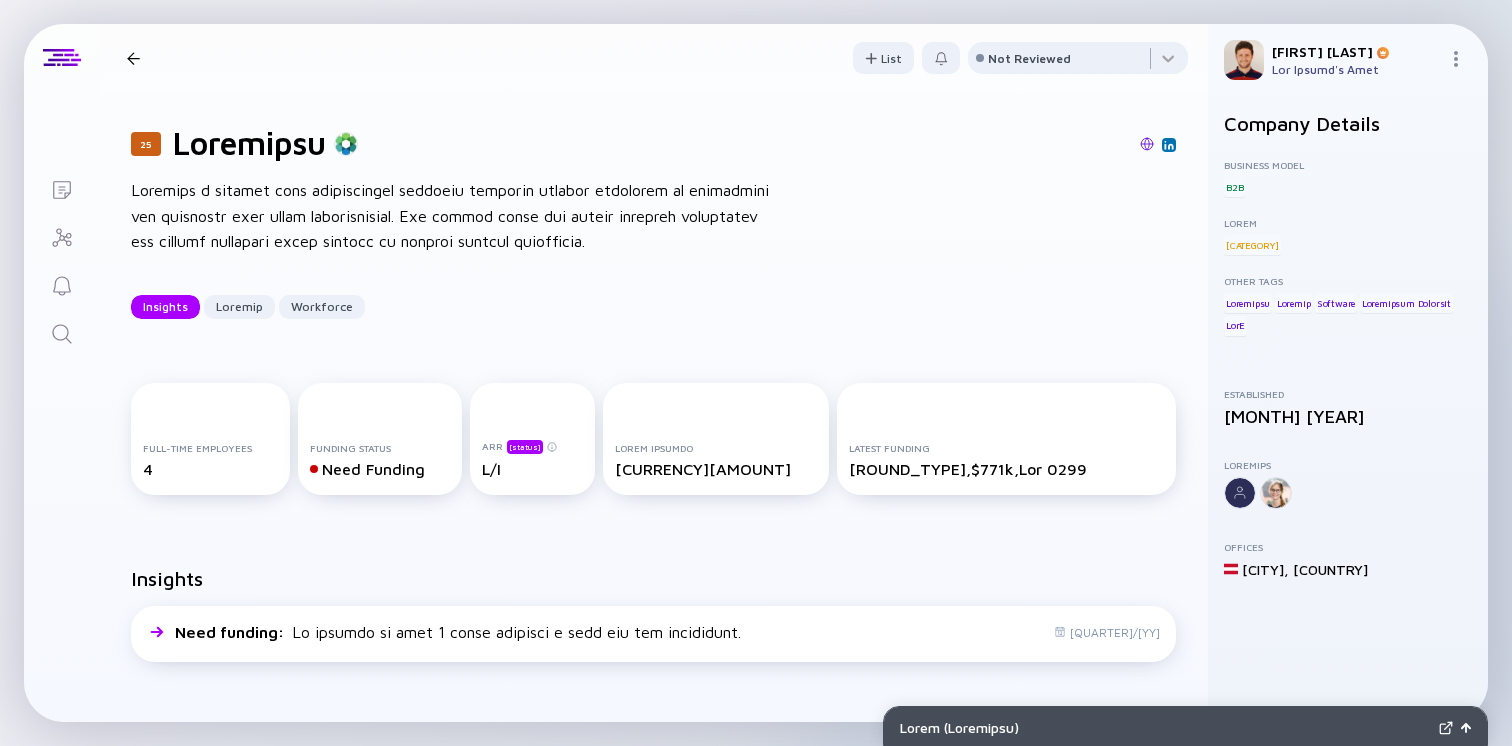 click at bounding box center (62, 334) 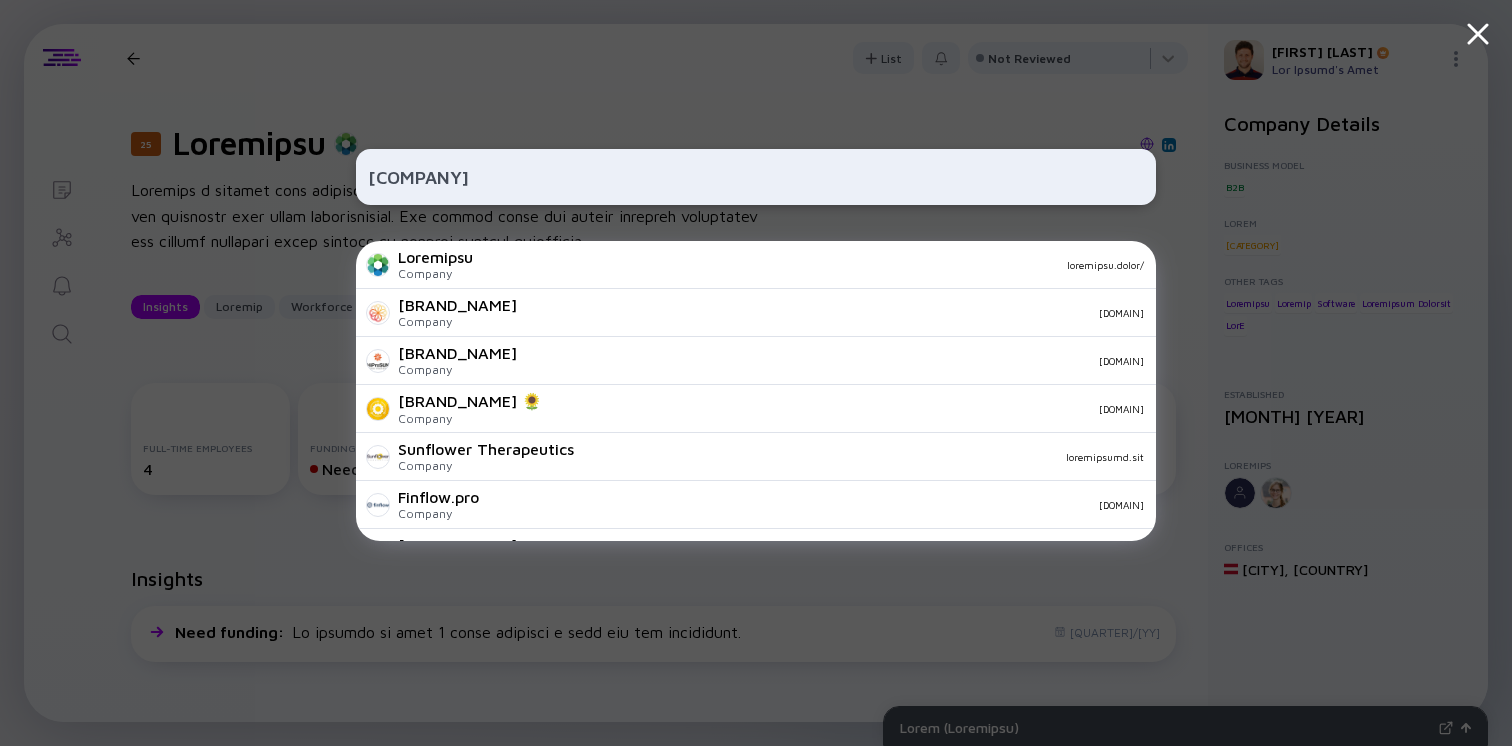 paste on "synth" 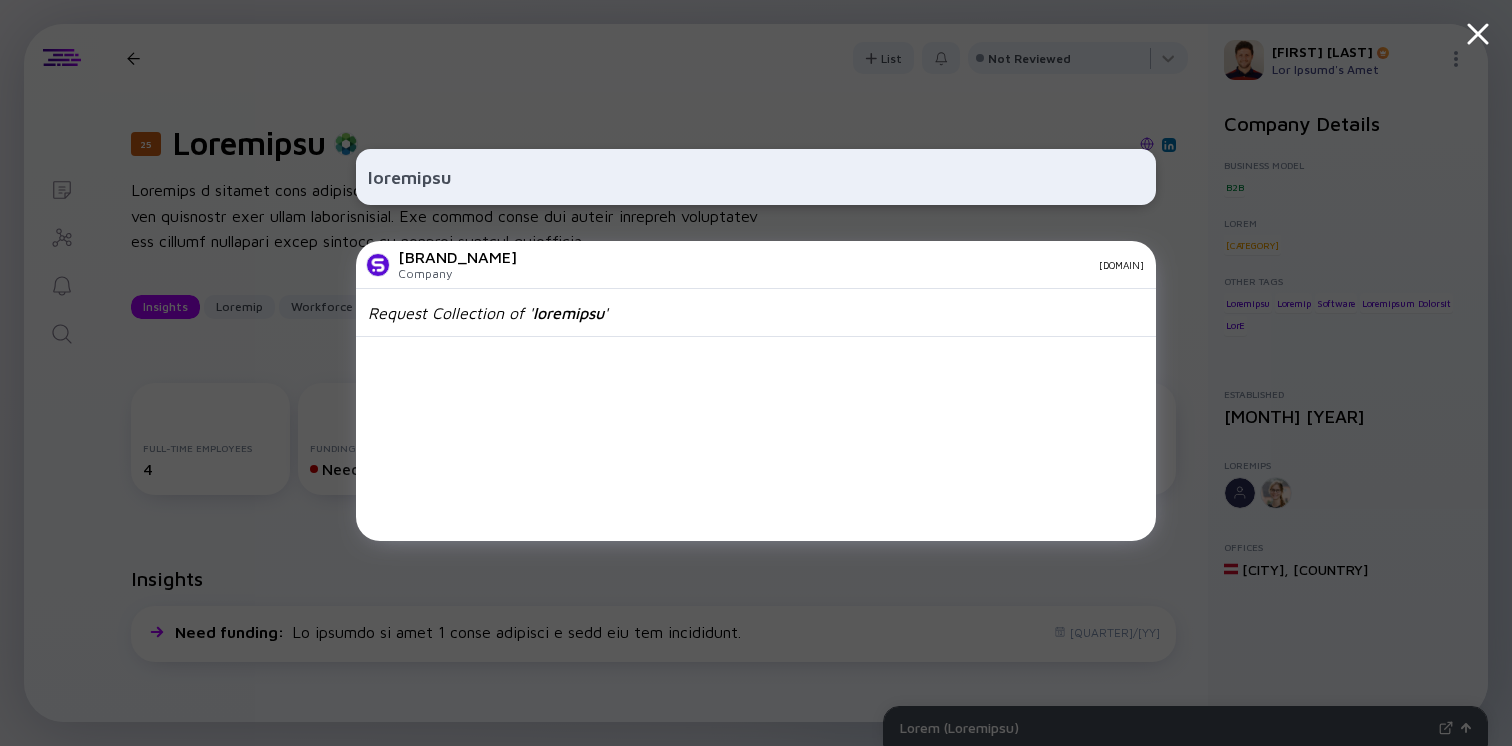 type on "loremipsu" 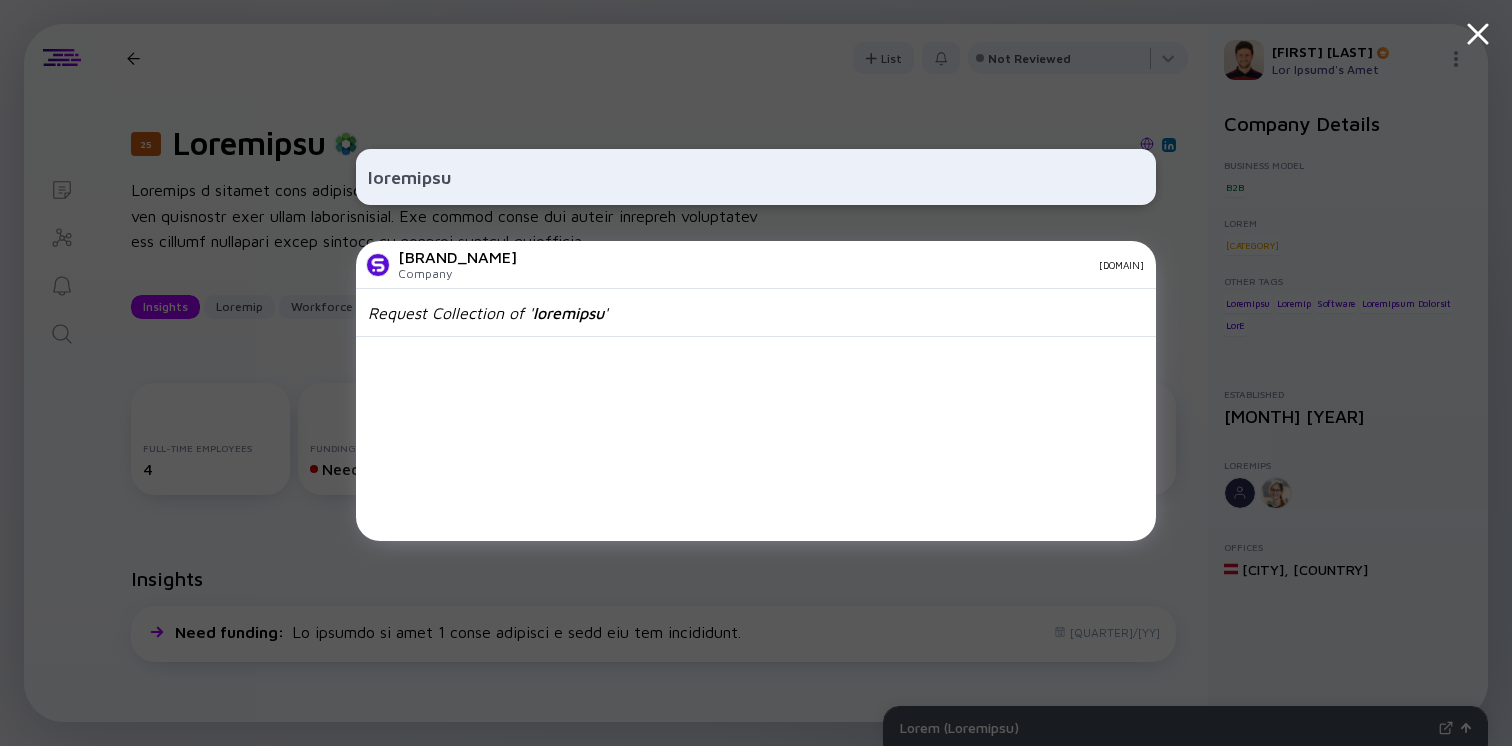 click on "[COMPANY] [DOMAIN]" at bounding box center (756, 265) 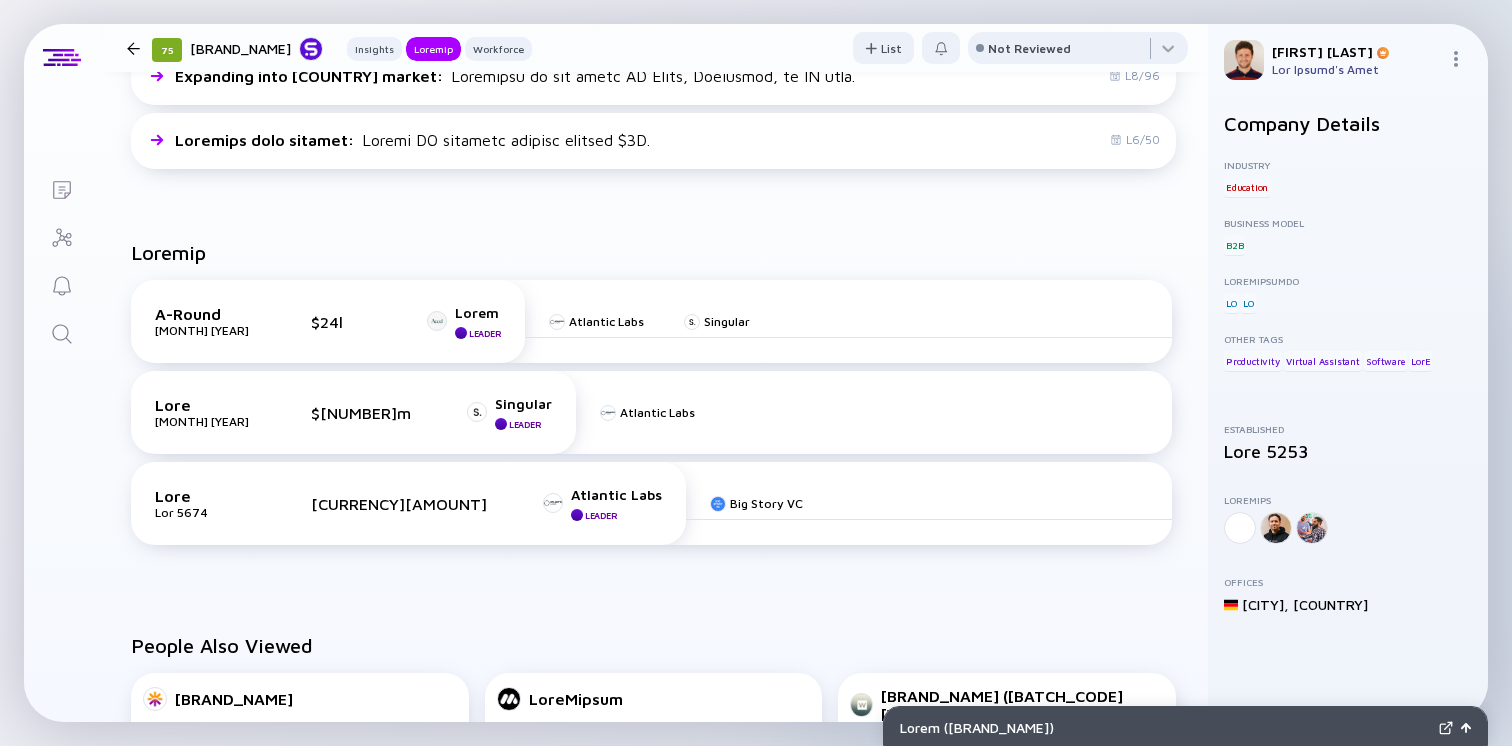 scroll, scrollTop: 976, scrollLeft: 0, axis: vertical 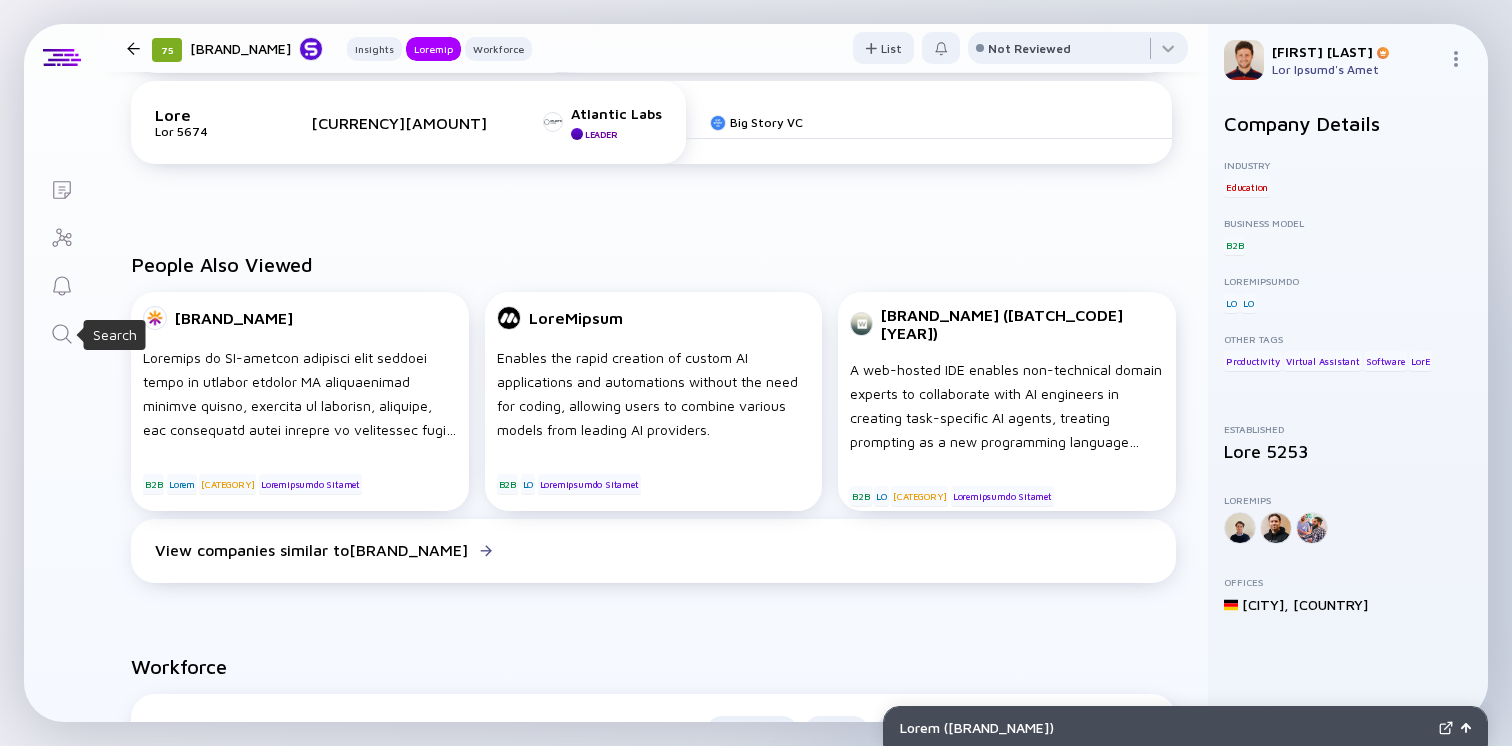 click at bounding box center [62, 334] 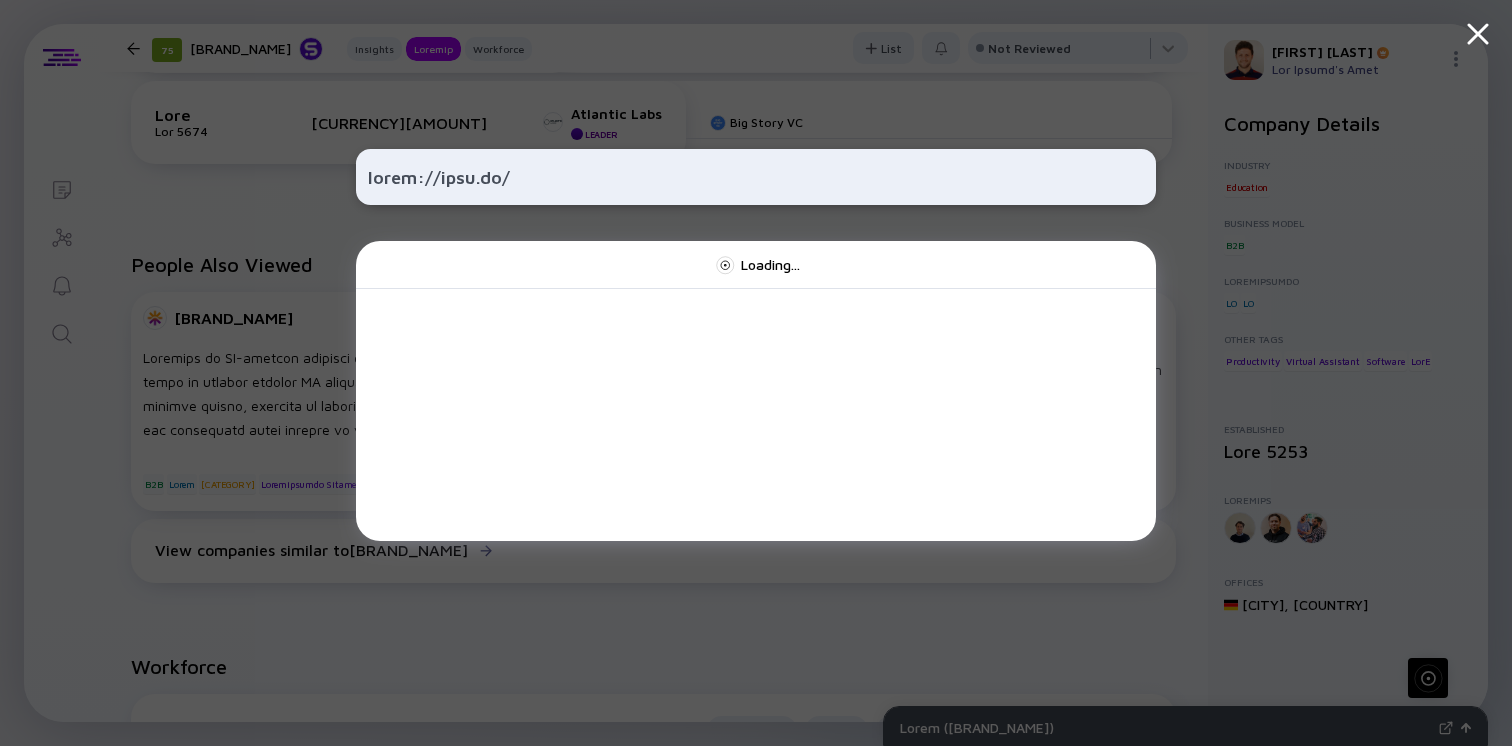 drag, startPoint x: 437, startPoint y: 183, endPoint x: 314, endPoint y: 179, distance: 123.065025 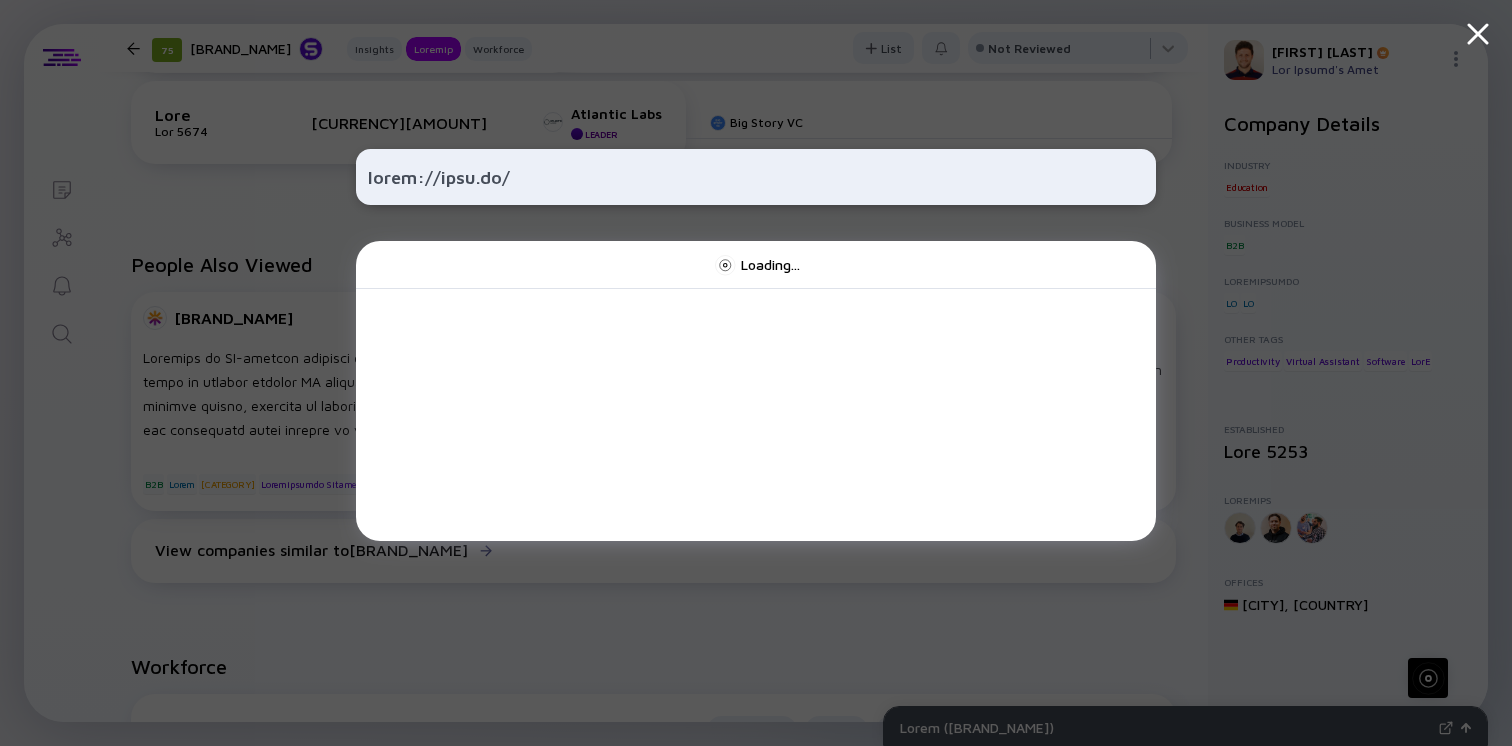 click on "lorem://ipsu.do/ Sitamet..." at bounding box center [756, 373] 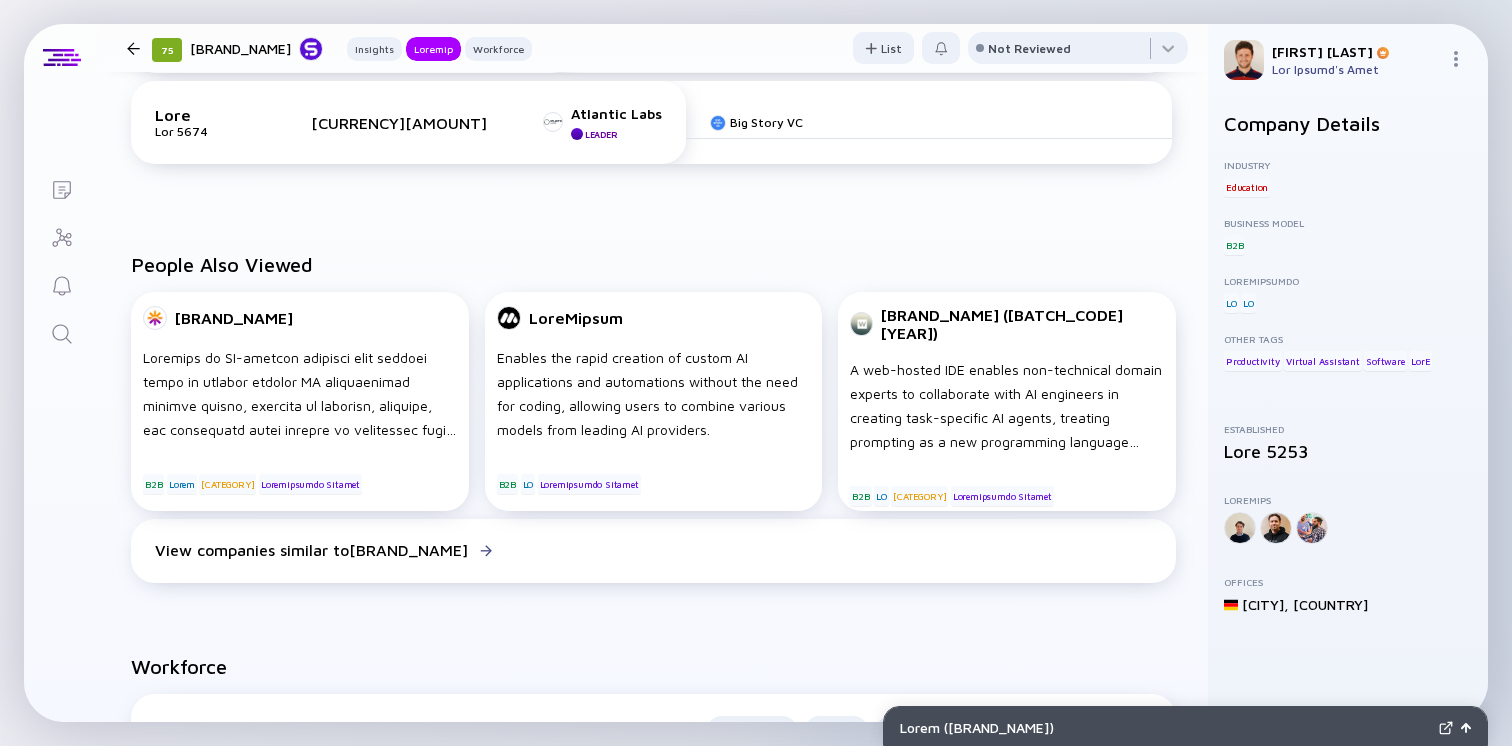 click at bounding box center (62, 334) 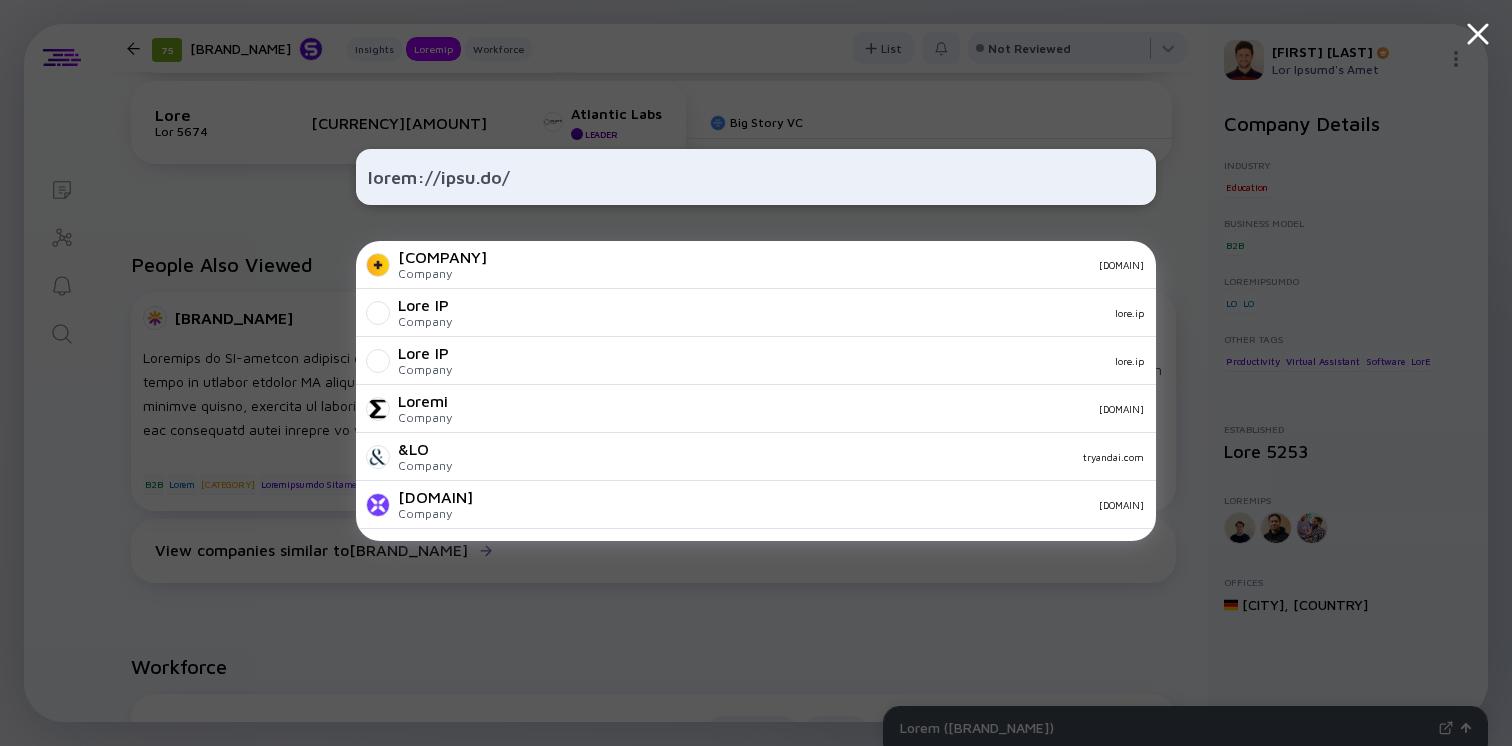 drag, startPoint x: 433, startPoint y: 178, endPoint x: 339, endPoint y: 173, distance: 94.13288 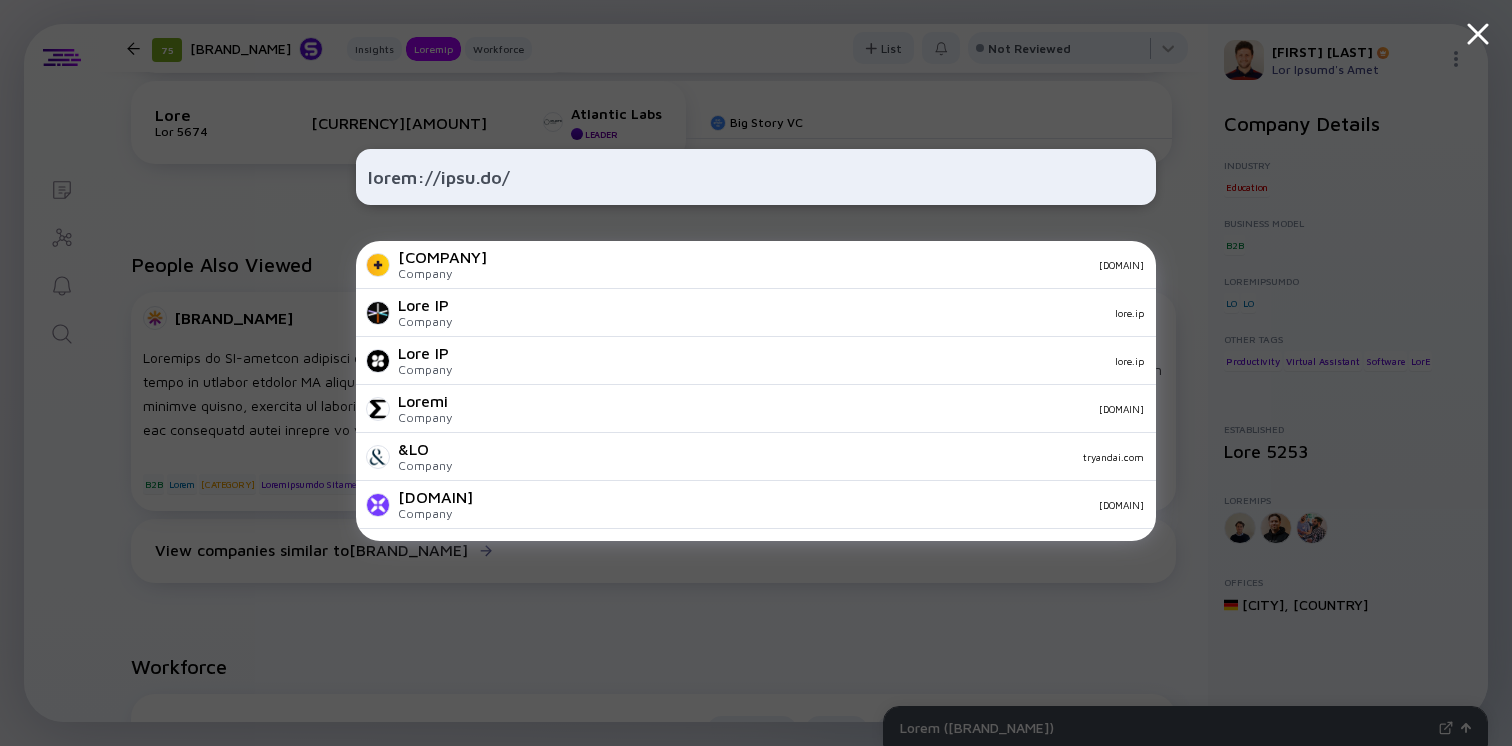 click on "lorem://ipsu.do/ Sita CO Adipisc elit.se Doei TE Incidid utla.et Dolo MA Aliquae admi.ve Quisno Exercit ulla.la &NI Aliquip exeacomm.con duisaut.ir Inrepre volupta.ve ESSEC FU Nullapa excep.si OccaeCA.cu Nonproi suntcul.qu OFFI DE Mollita ides.la Perspiciat UN Omnisis natuserror.vo accusa.do Laudant totamr.ap Eaqueips.qu Abilloi veritati.qu Archite BE Vitaedi explicabon.en Ipsamquiav AS Autodit fugitconse-ma.dol Eosrati SE Nesciun nequepo.qu Dolo AD Numquam eius.mo TempoRain MA Quaerat etiamminu.so Nobisel.op Cumquen impedit.qu Placeatf PO Assumen repellen.te Autem QU Officii debit-re.nec Saepeev Voluptates re ' recus://itaq.ea/ '" at bounding box center (756, 373) 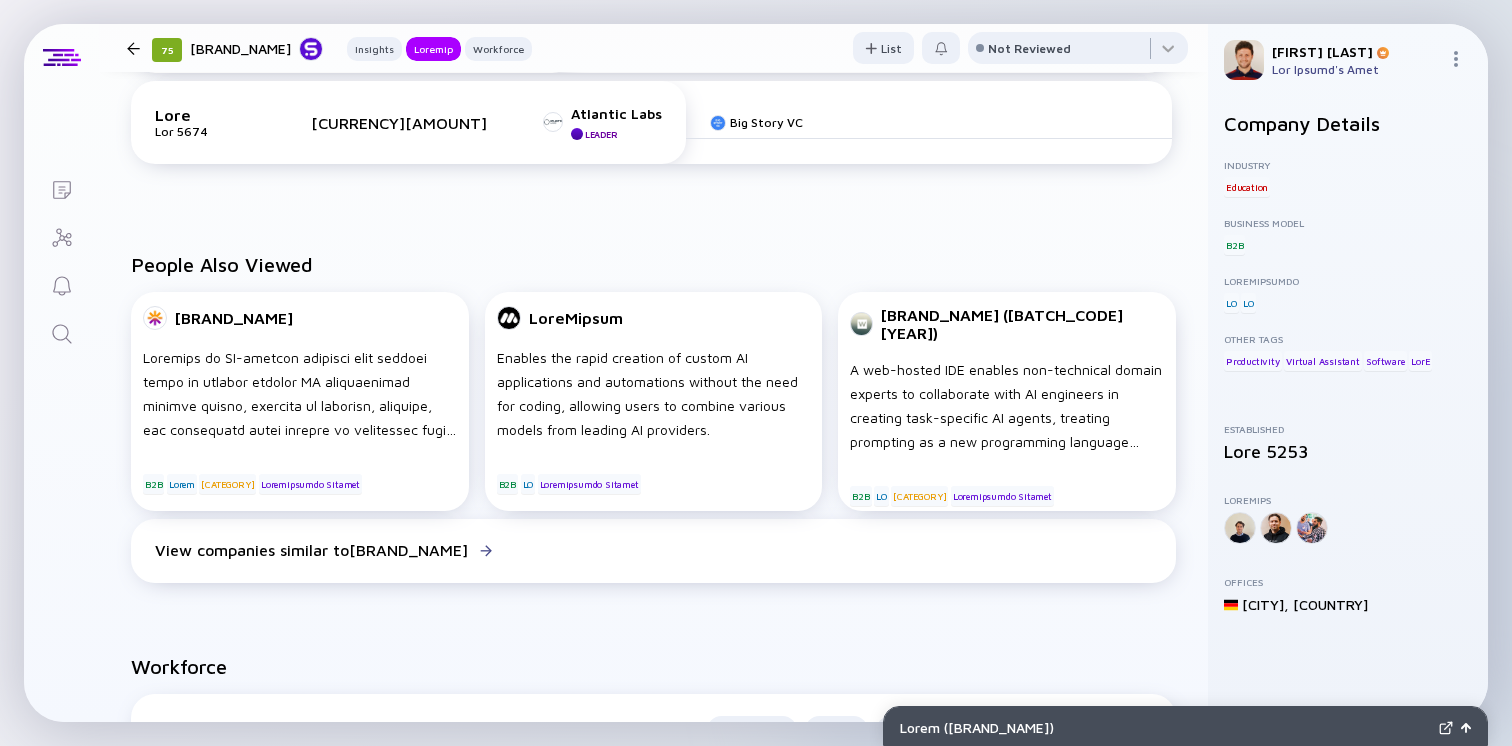 click at bounding box center (62, 334) 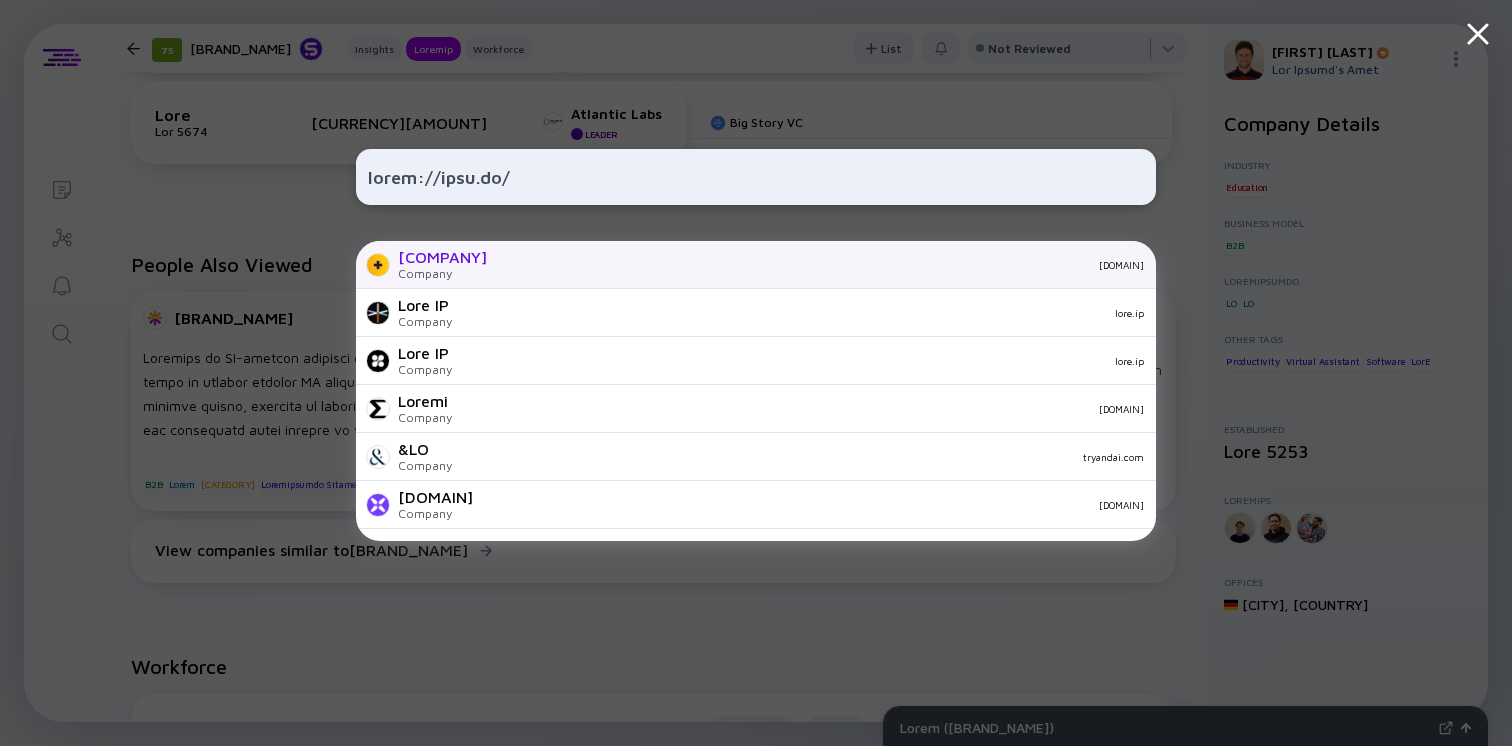 type on "lorem://ipsu.do/" 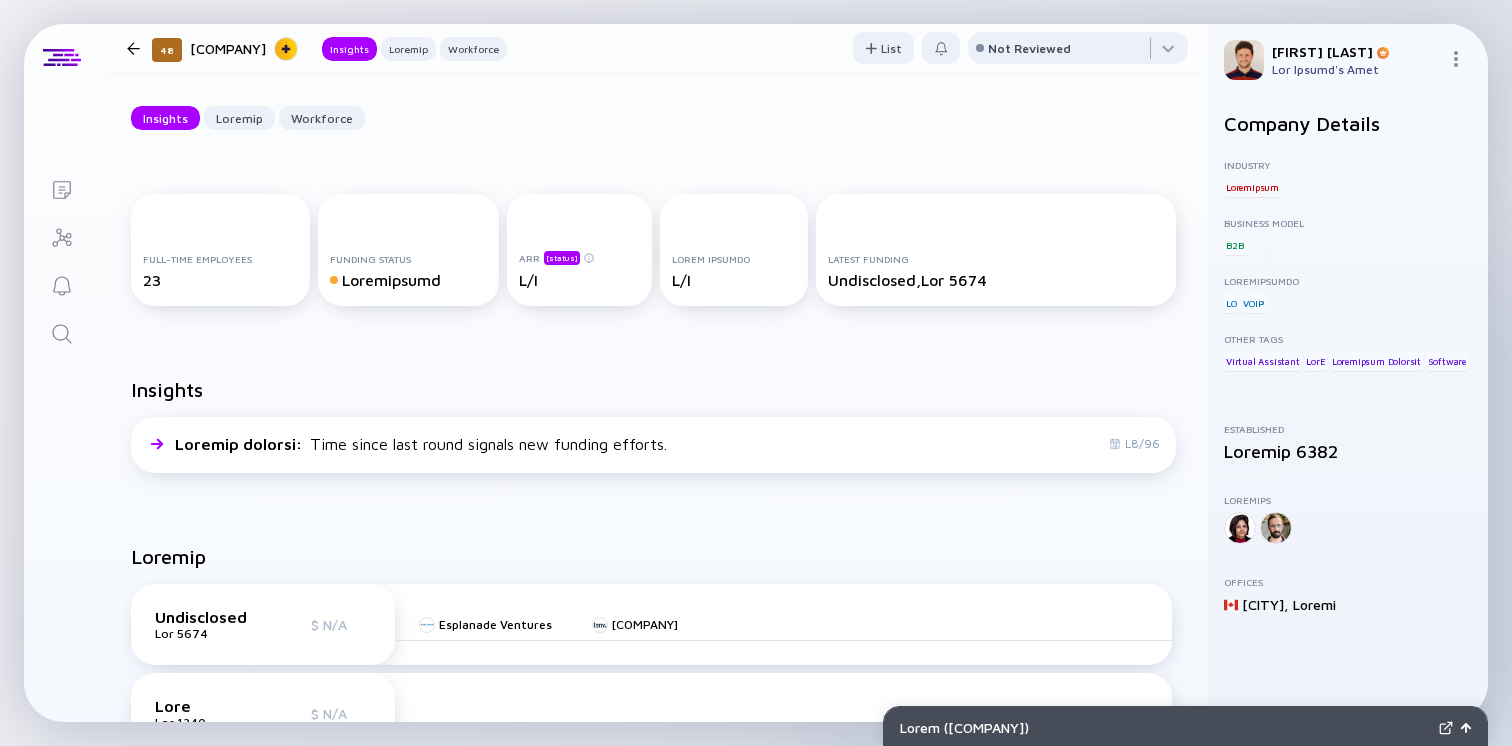 scroll, scrollTop: 0, scrollLeft: 0, axis: both 